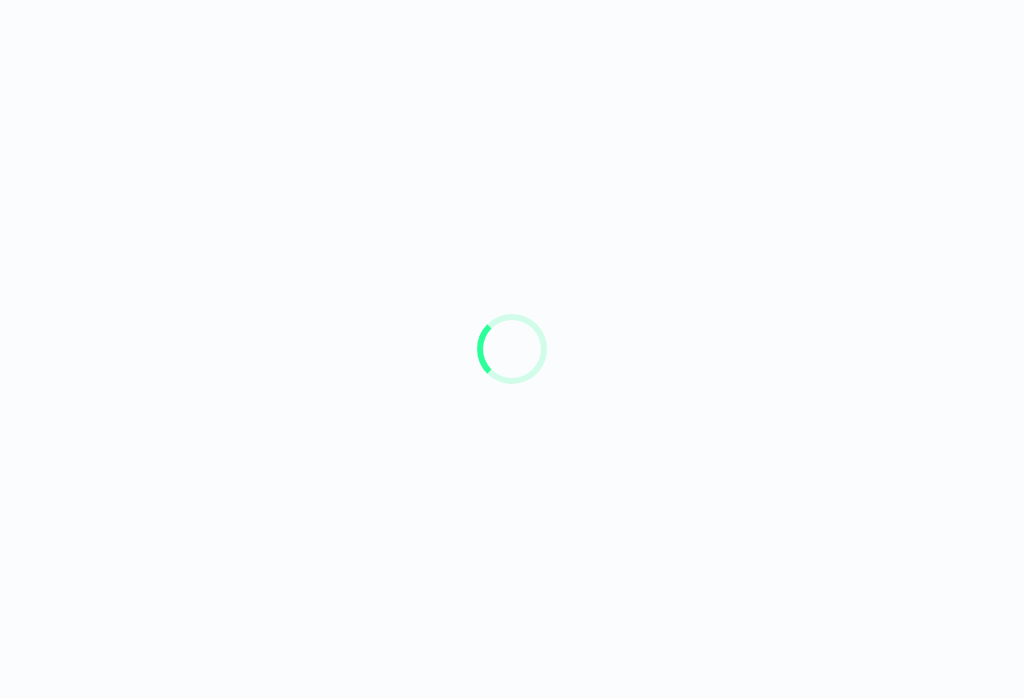 scroll, scrollTop: 0, scrollLeft: 0, axis: both 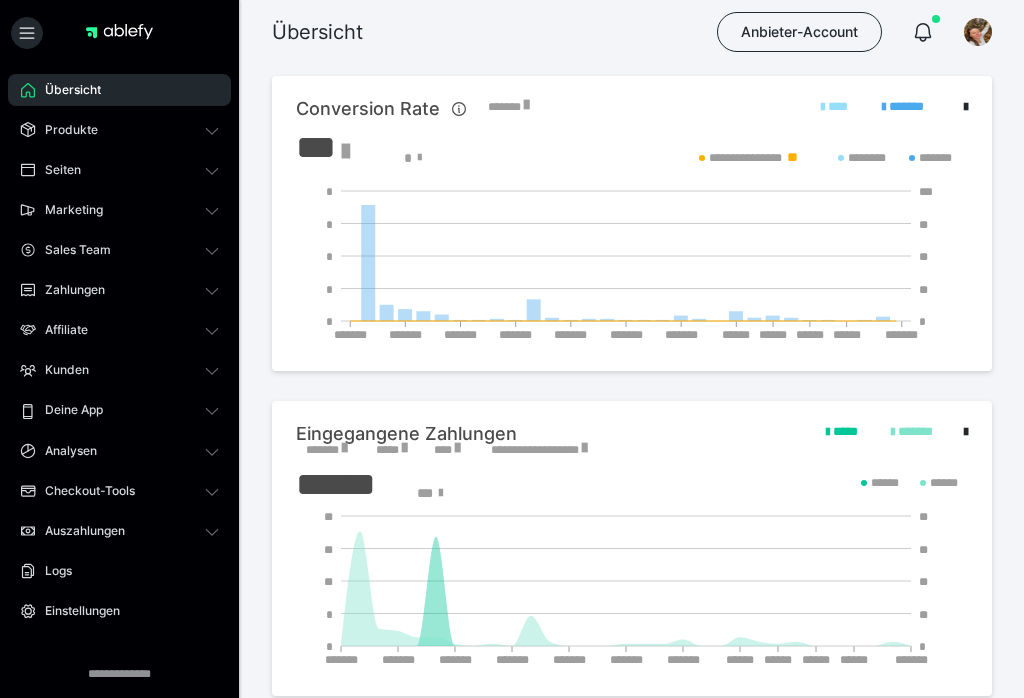 click on "Produkte" at bounding box center (119, 130) 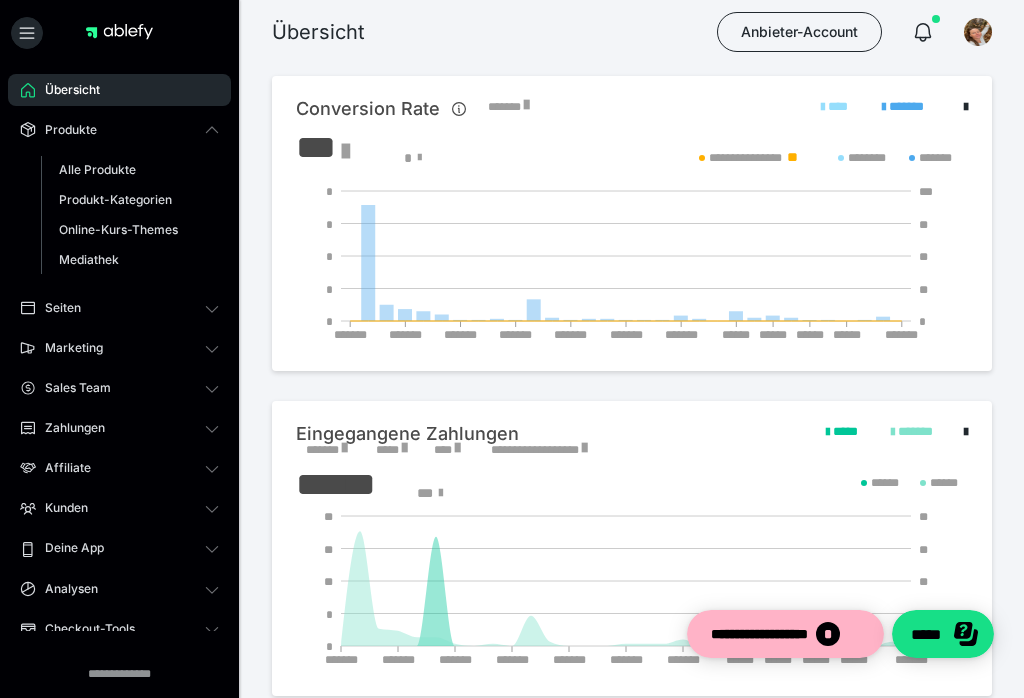 scroll, scrollTop: 0, scrollLeft: 0, axis: both 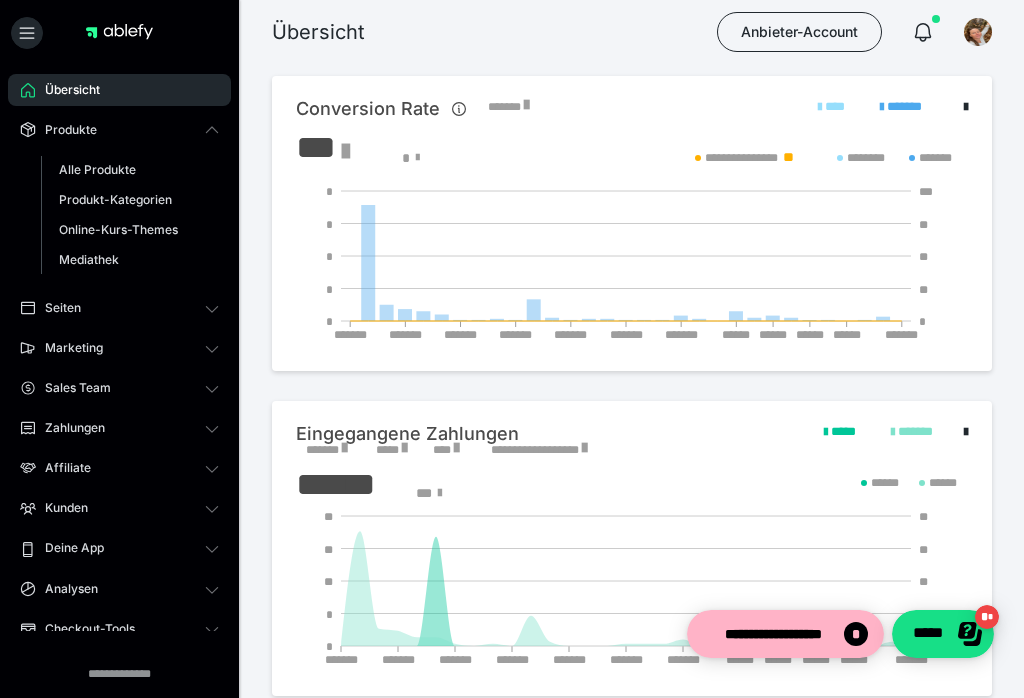click on "Alle Produkte" at bounding box center (97, 169) 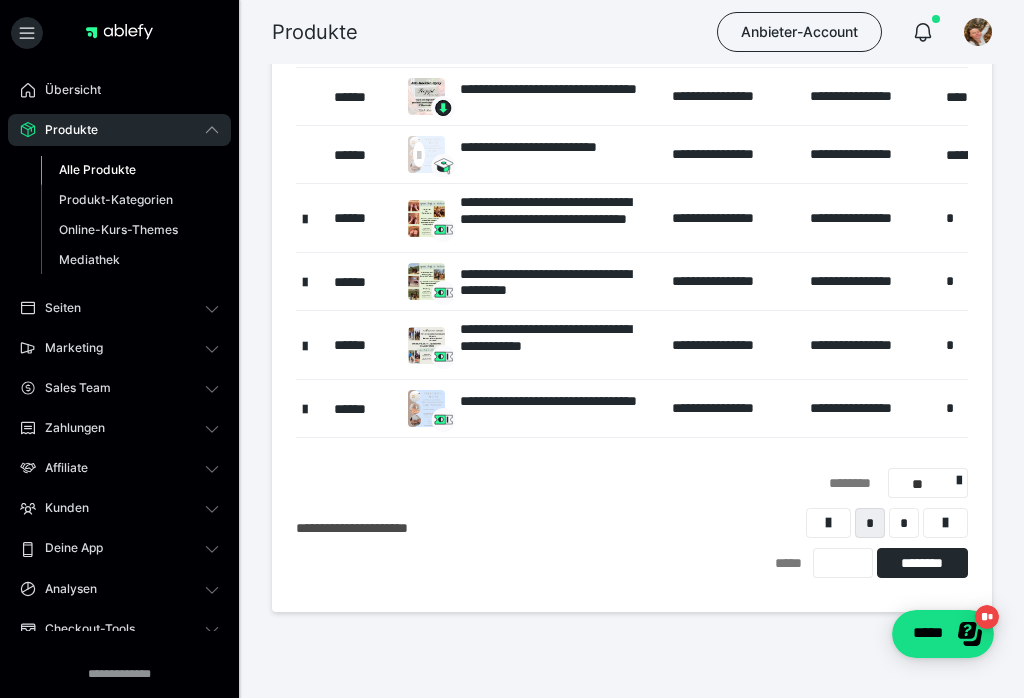 scroll, scrollTop: 480, scrollLeft: 0, axis: vertical 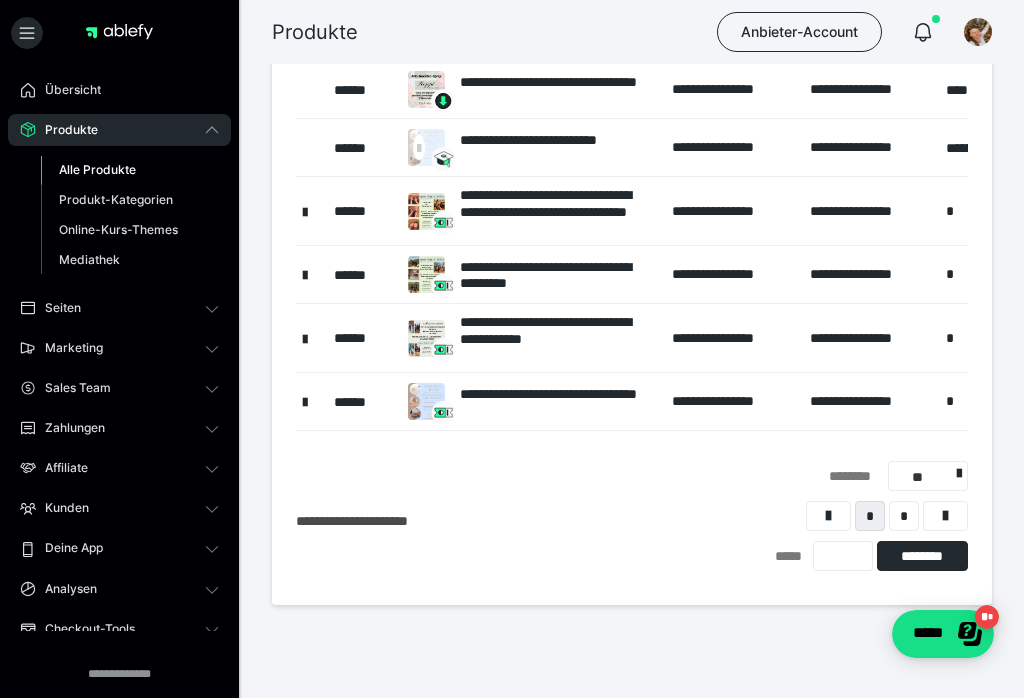 click on "*" at bounding box center (904, 516) 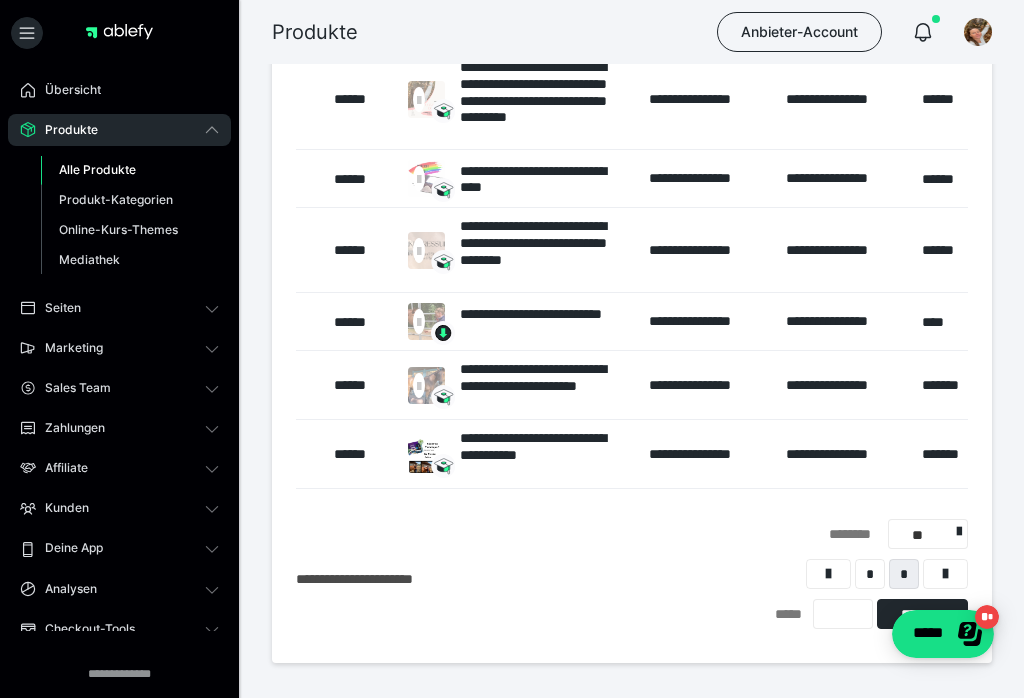 scroll, scrollTop: 533, scrollLeft: 0, axis: vertical 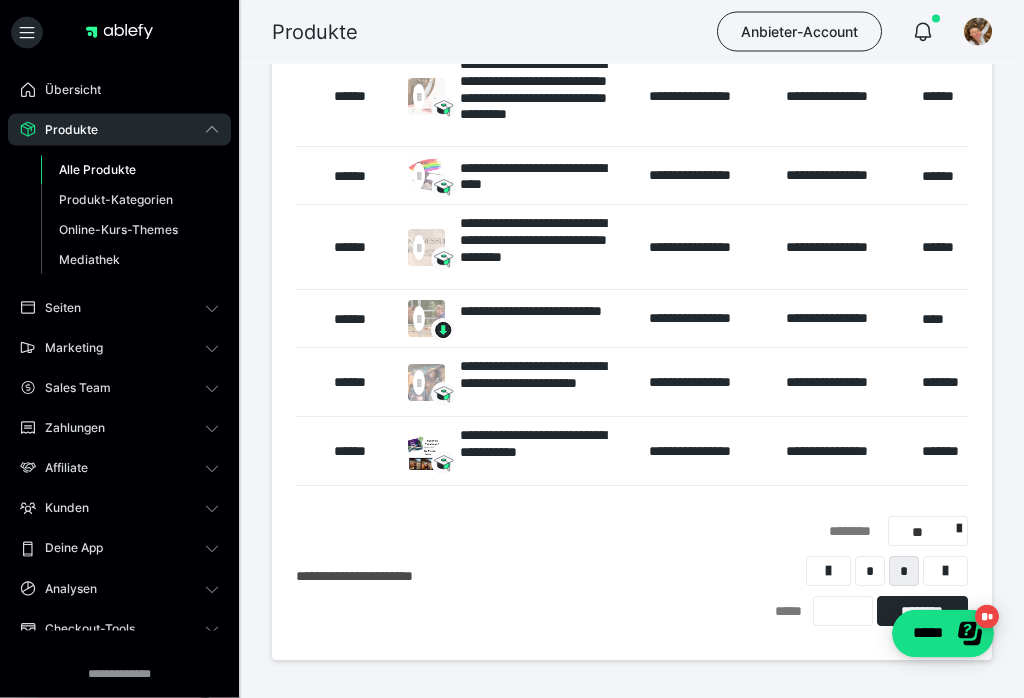 click on "**********" at bounding box center [545, 248] 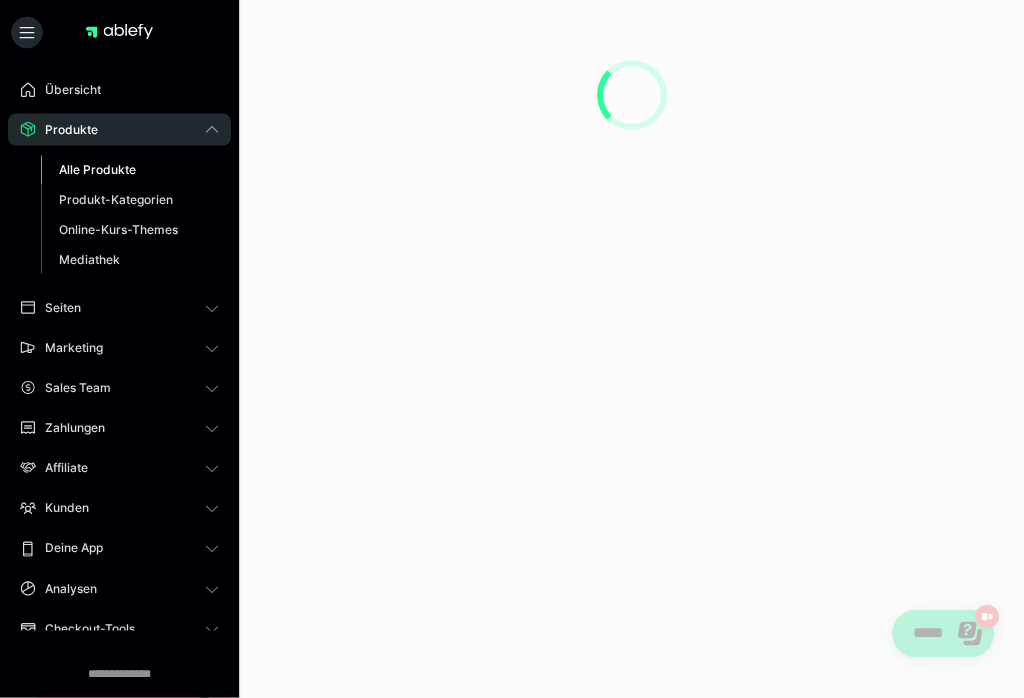 scroll, scrollTop: 0, scrollLeft: 0, axis: both 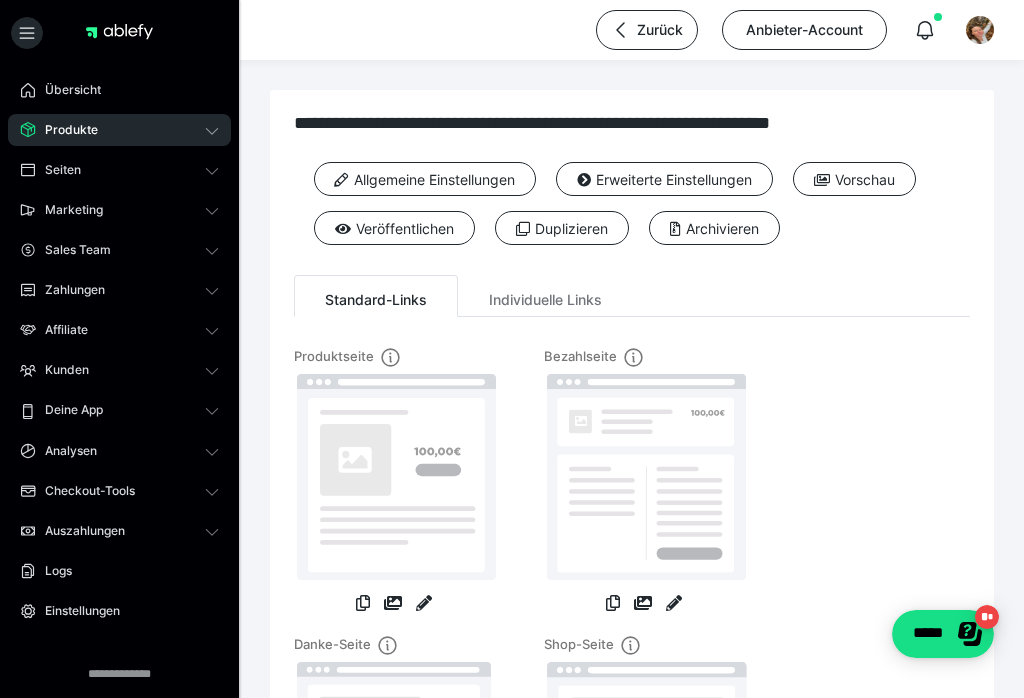 click on "Erweiterte Einstellungen" at bounding box center [664, 179] 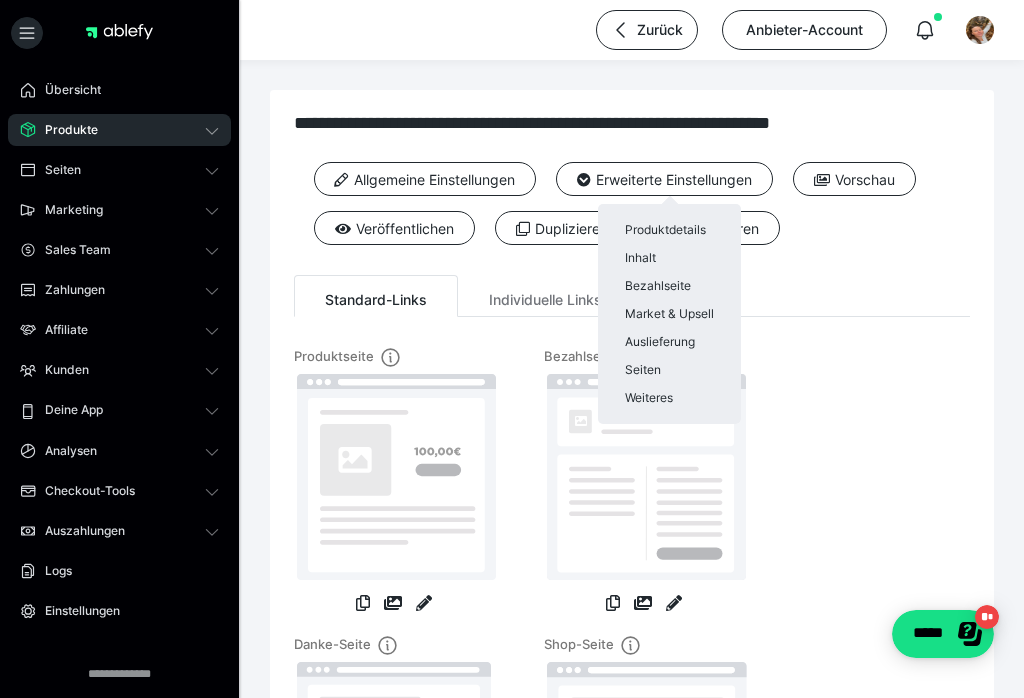 click on "Inhalt" at bounding box center (669, 258) 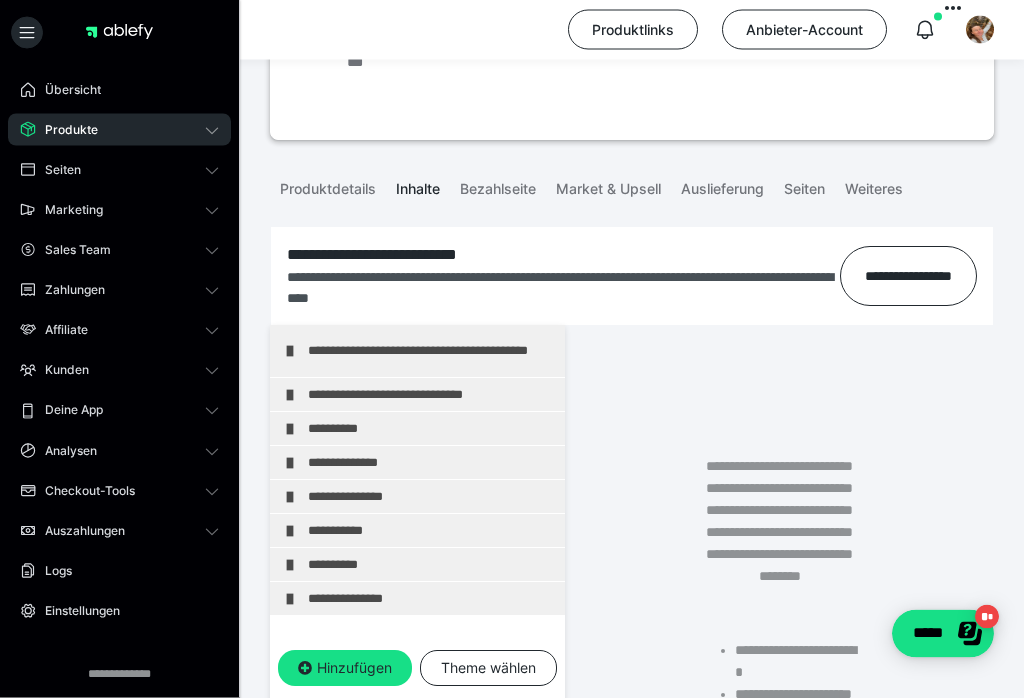 scroll, scrollTop: 214, scrollLeft: 0, axis: vertical 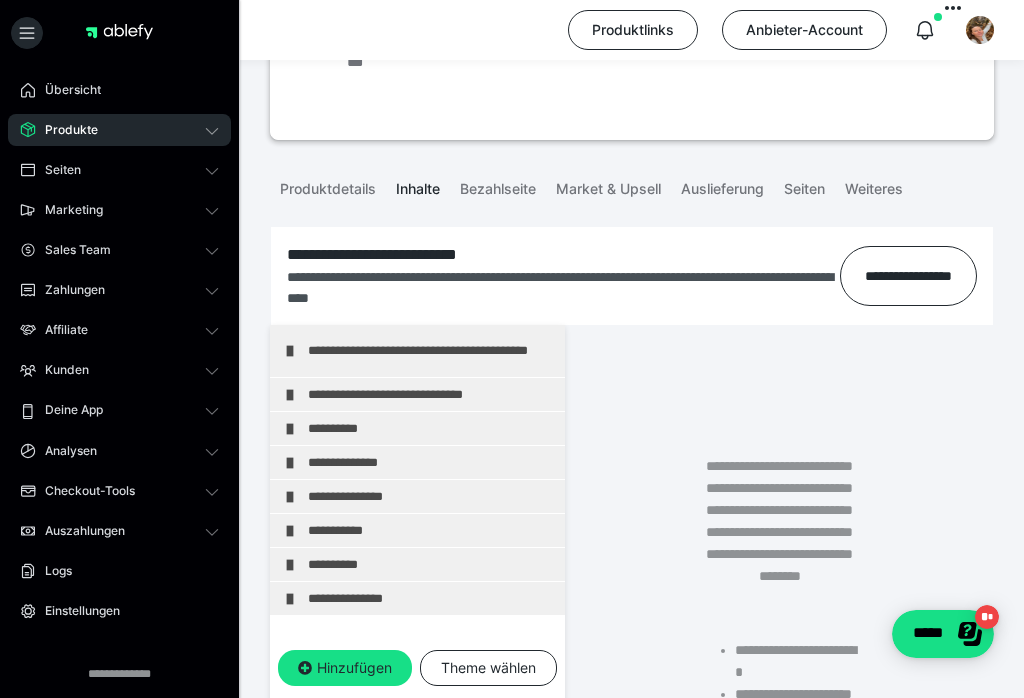 click at bounding box center (290, 429) 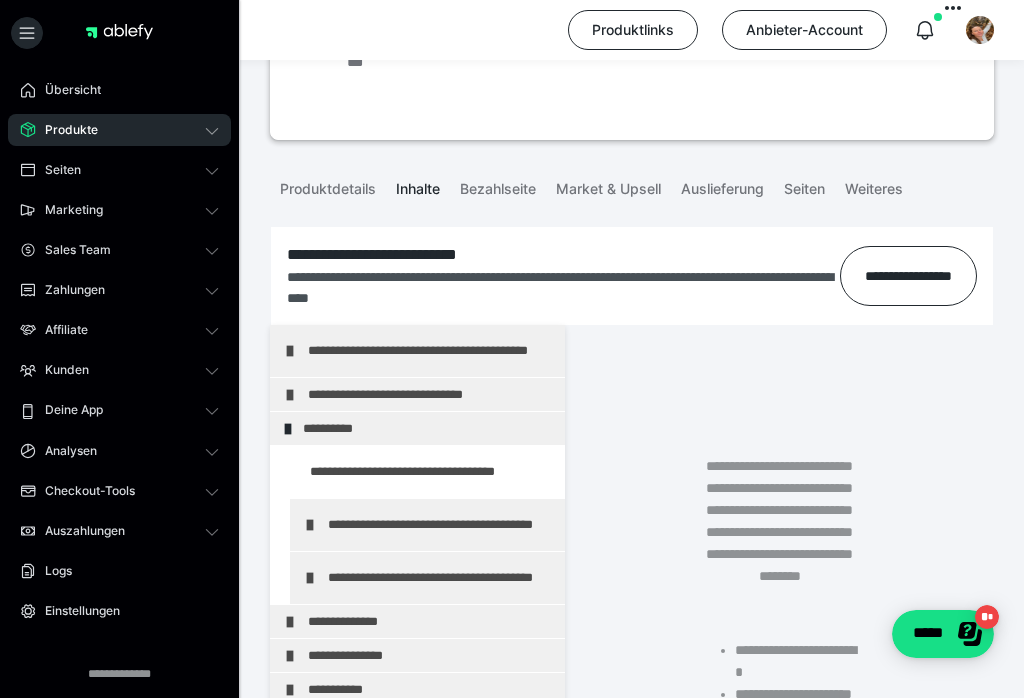 click on "**********" at bounding box center [427, 525] 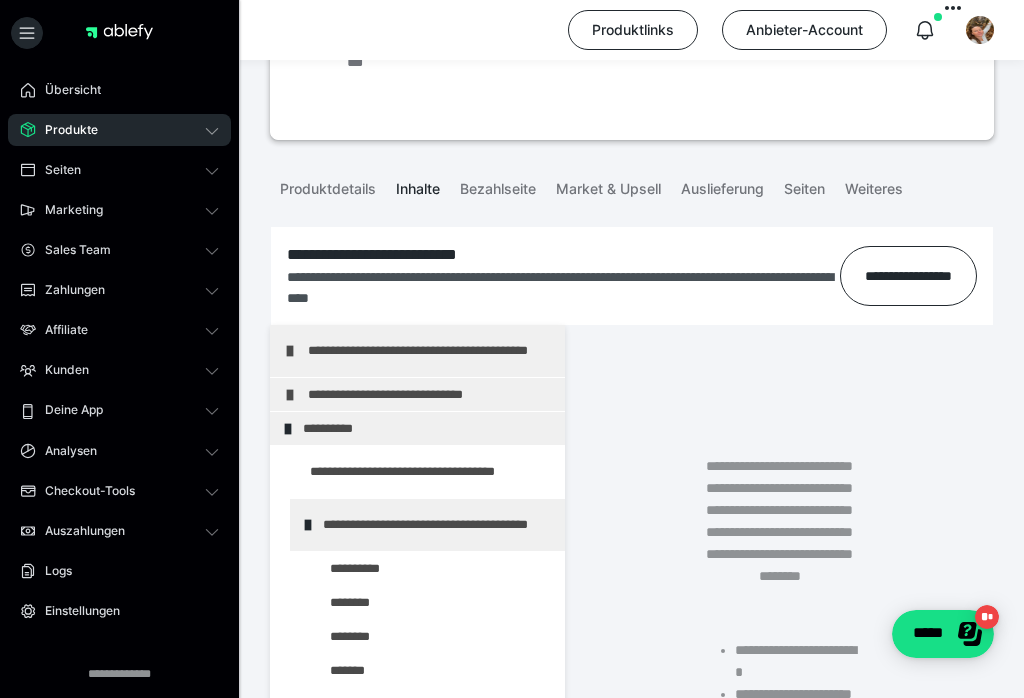scroll, scrollTop: 163, scrollLeft: 0, axis: vertical 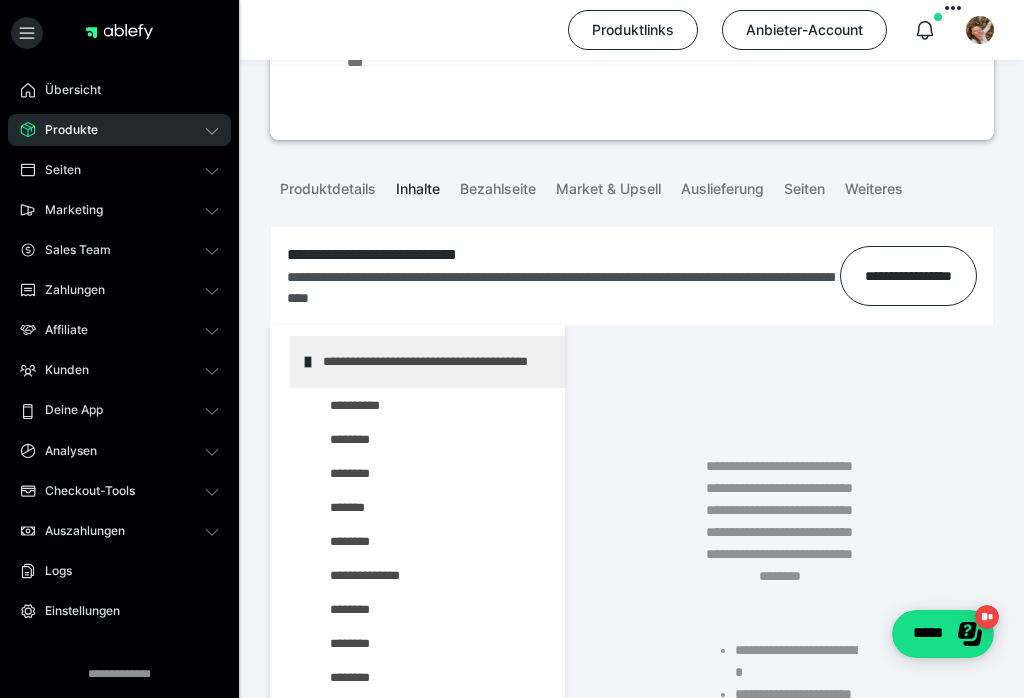 click at bounding box center [0, 0] 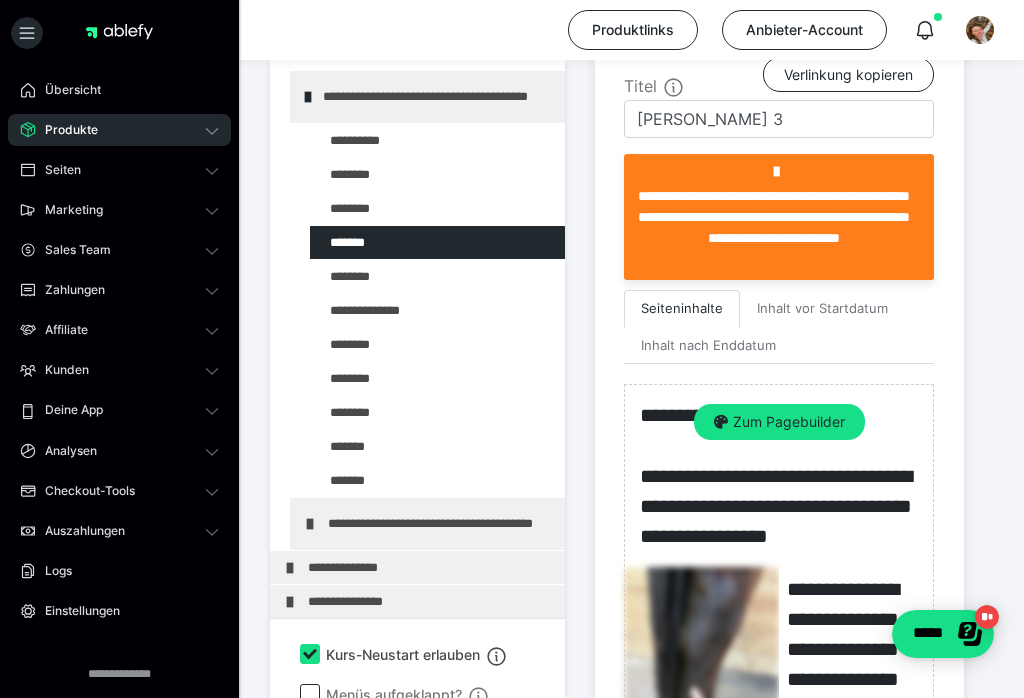 click on "Zum Pagebuilder" at bounding box center (779, 422) 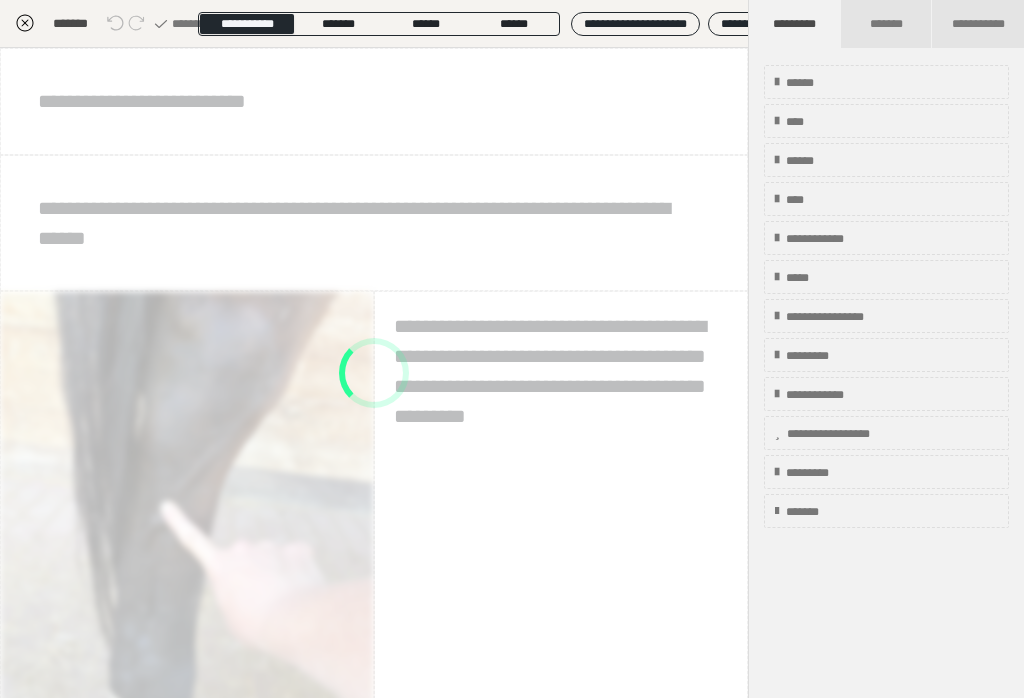 scroll, scrollTop: 479, scrollLeft: 0, axis: vertical 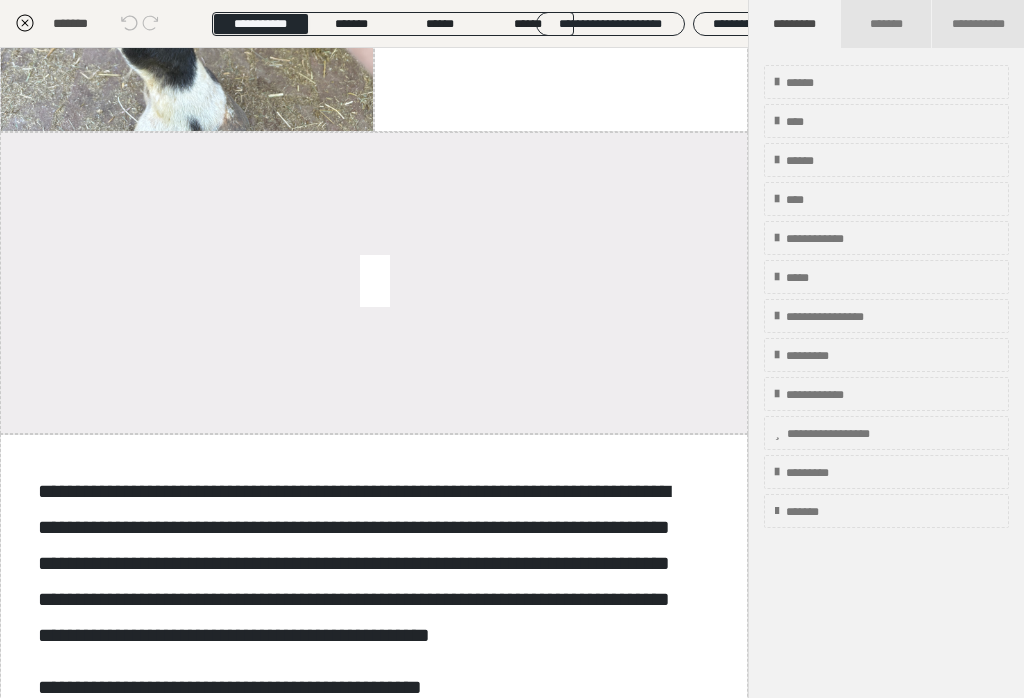 click at bounding box center (710, 145) 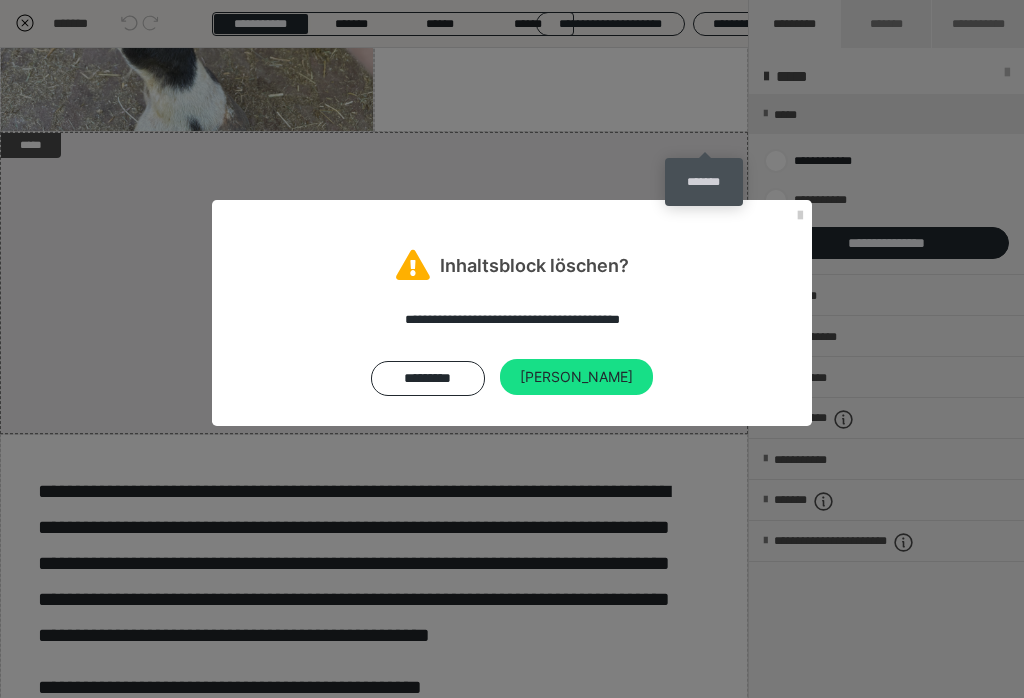 click on "[PERSON_NAME]" at bounding box center [576, 377] 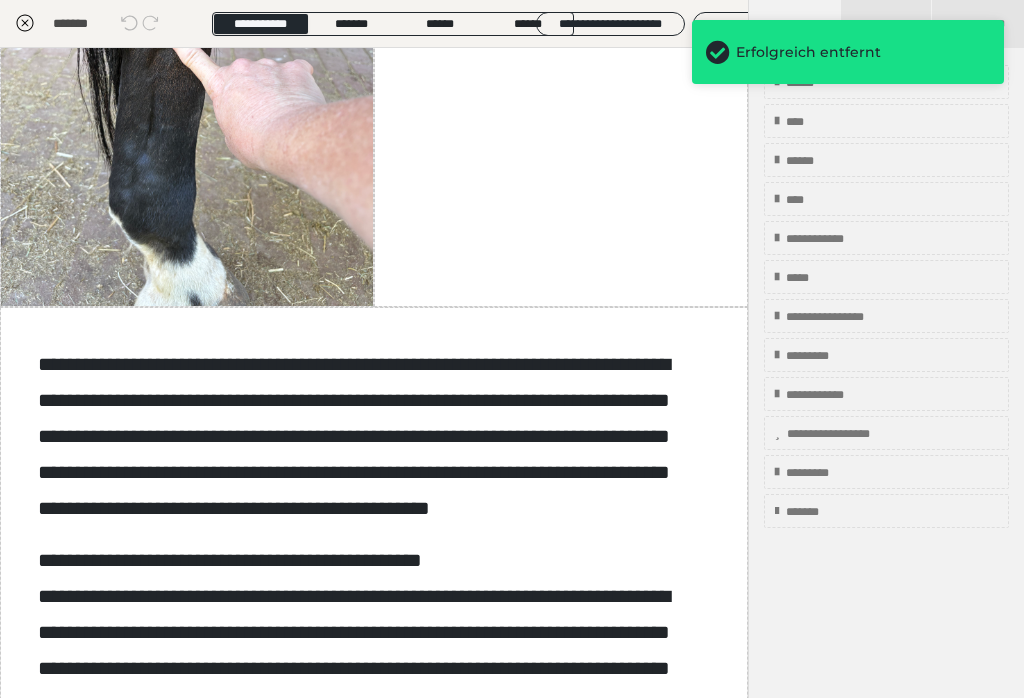 scroll, scrollTop: 474, scrollLeft: 0, axis: vertical 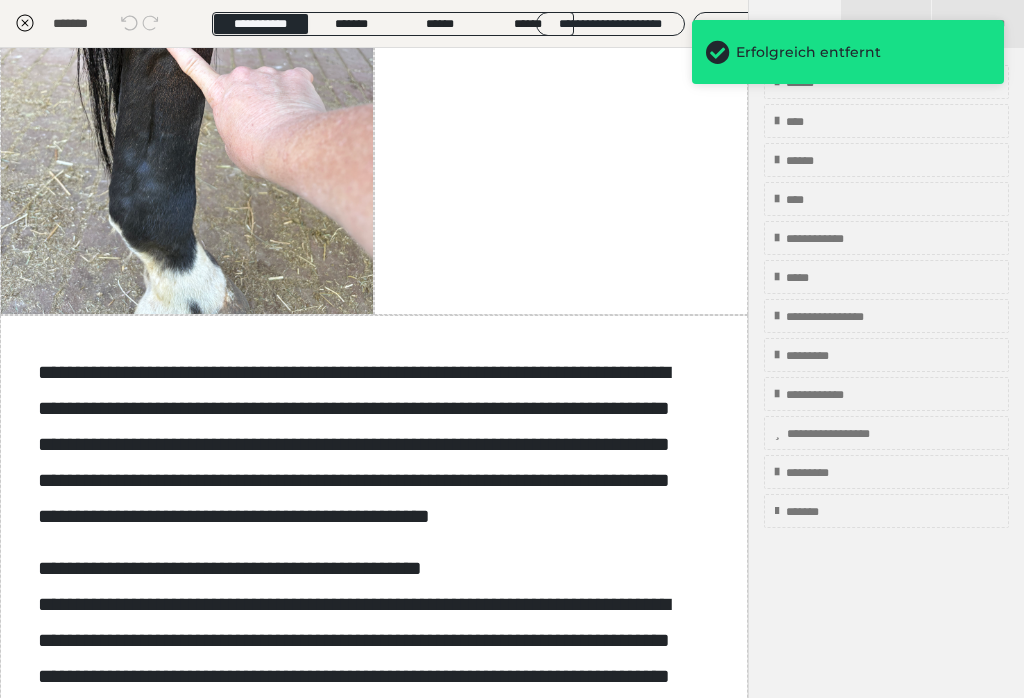 click at bounding box center [556, 309] 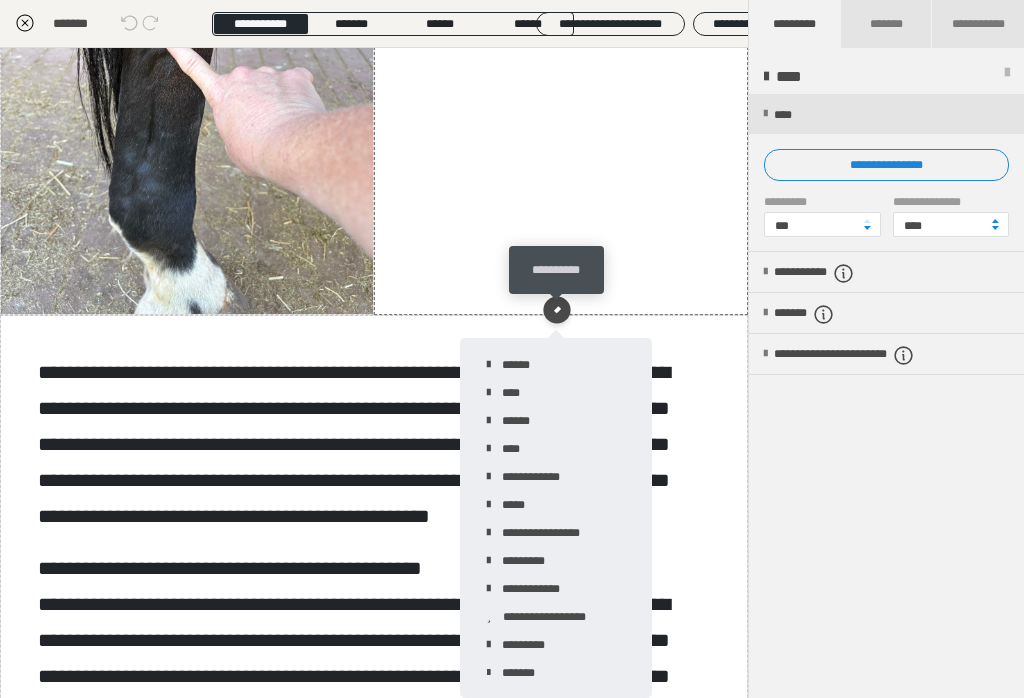 click on "*****" at bounding box center [556, 504] 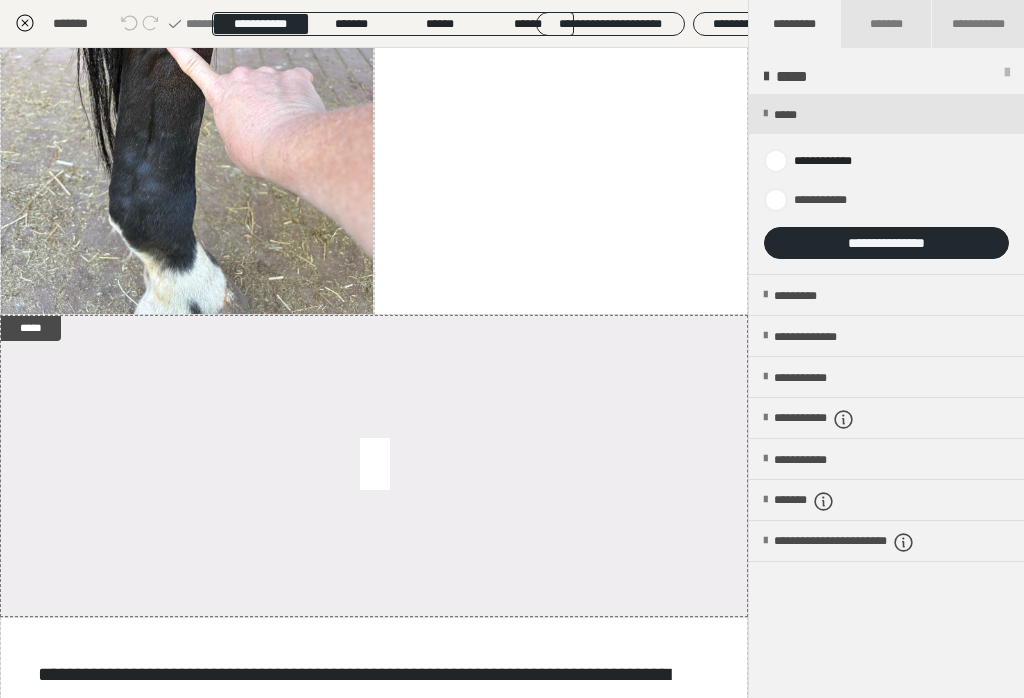 click on "**********" at bounding box center (886, 243) 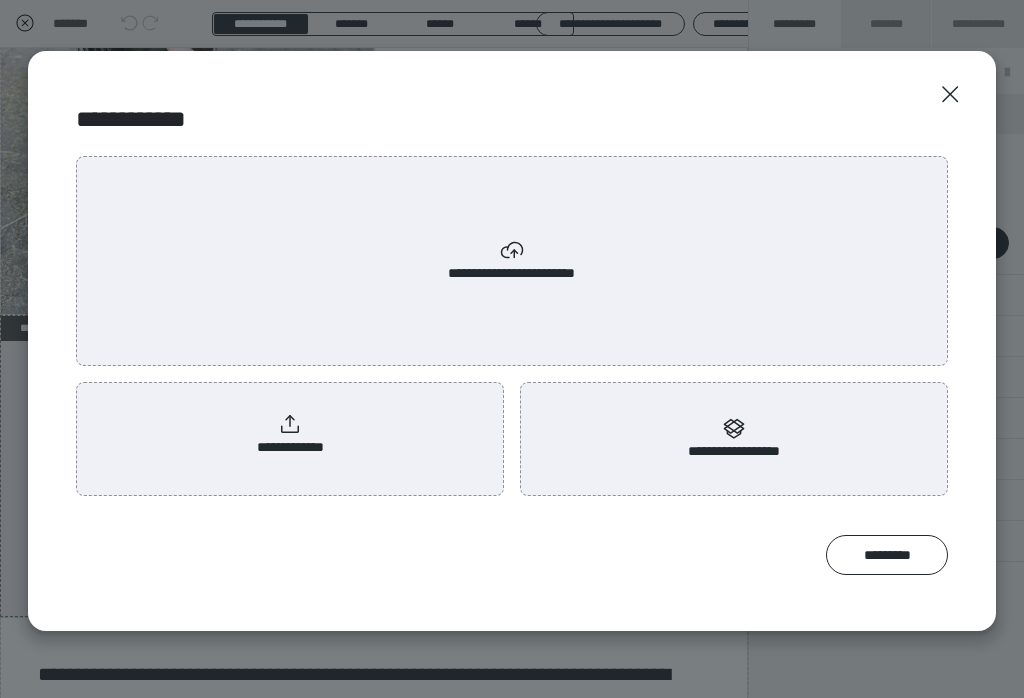 click on "**********" at bounding box center [290, 435] 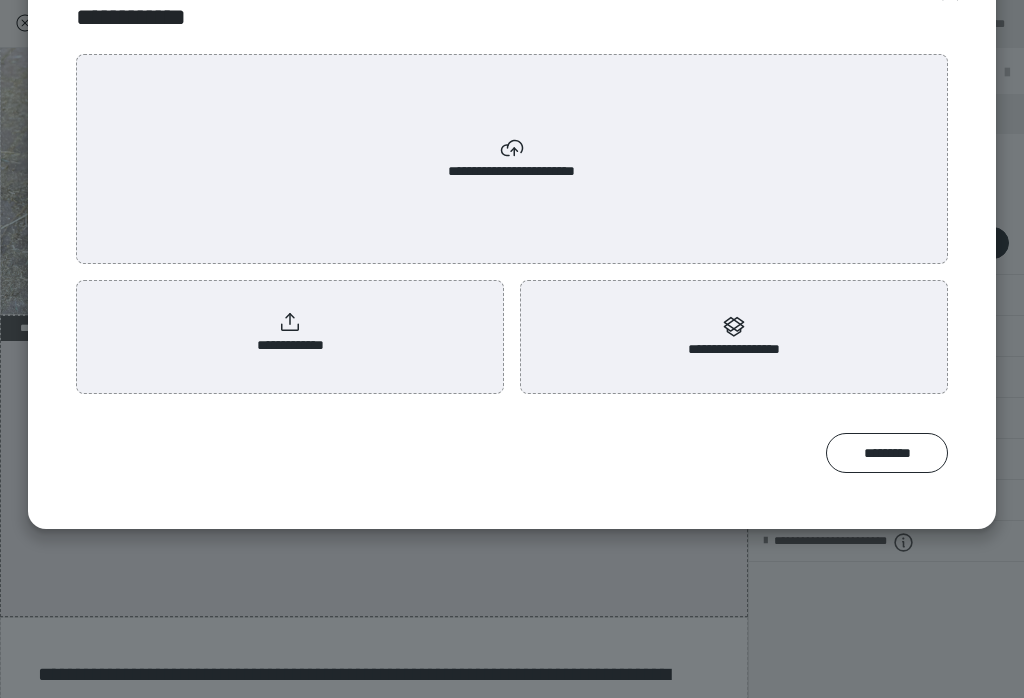 scroll, scrollTop: 102, scrollLeft: 0, axis: vertical 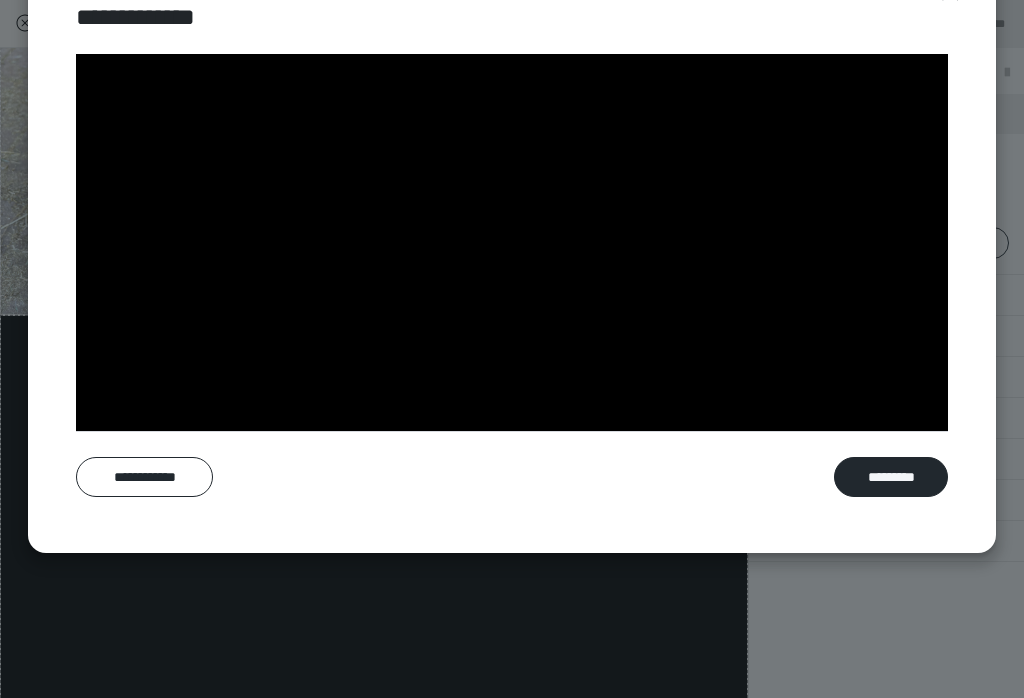 click on "*********" at bounding box center (891, 477) 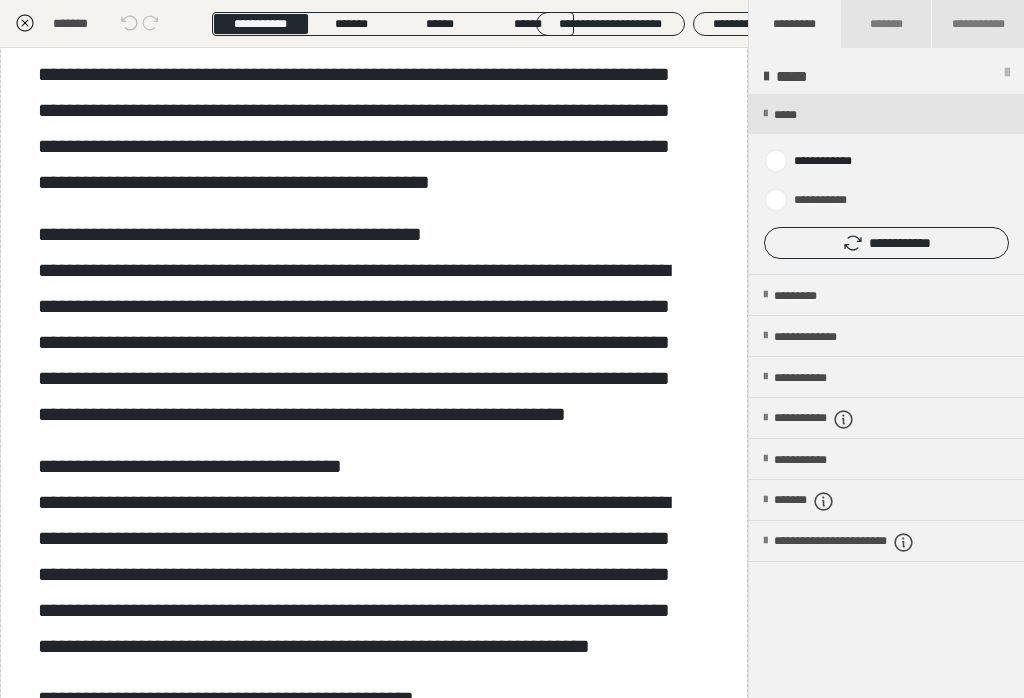 scroll, scrollTop: 2143, scrollLeft: 0, axis: vertical 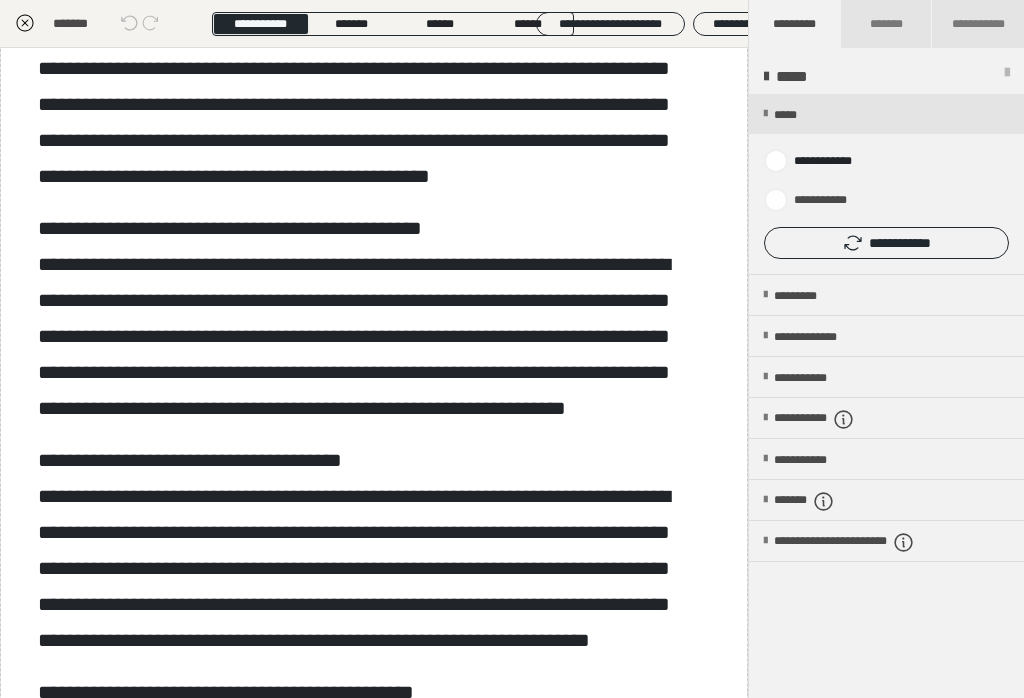 click 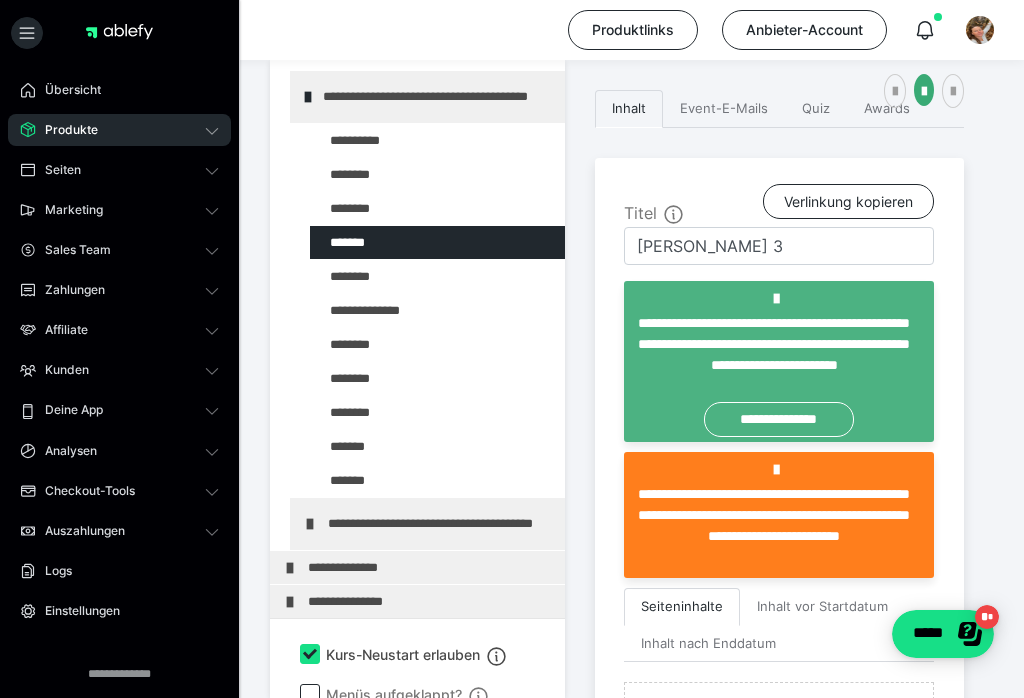 click at bounding box center [0, 0] 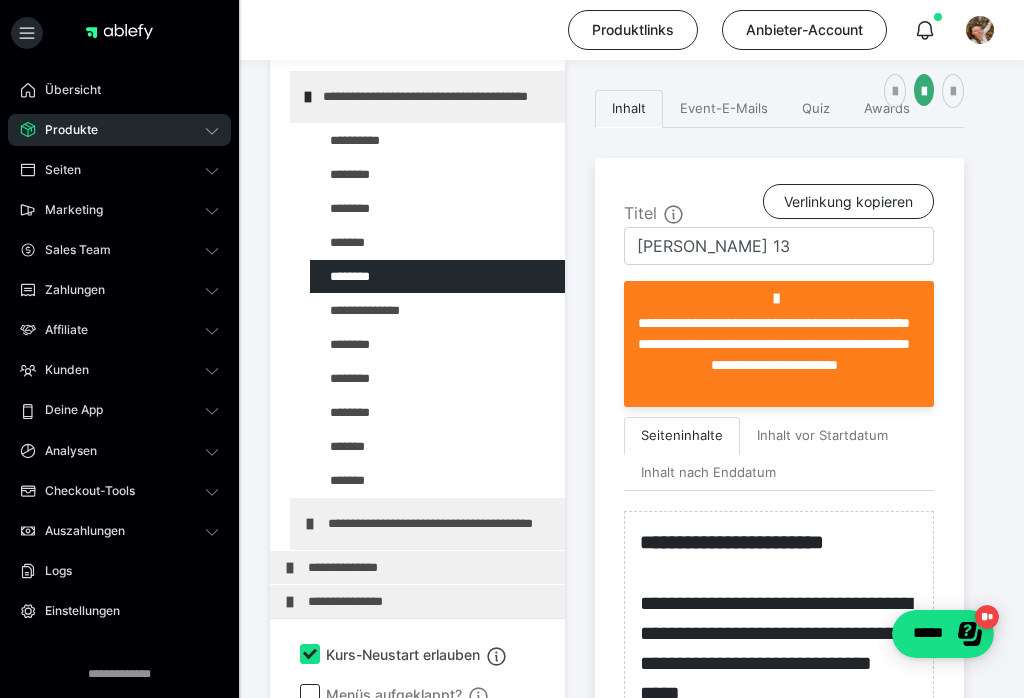 click on "**********" at bounding box center [774, 355] 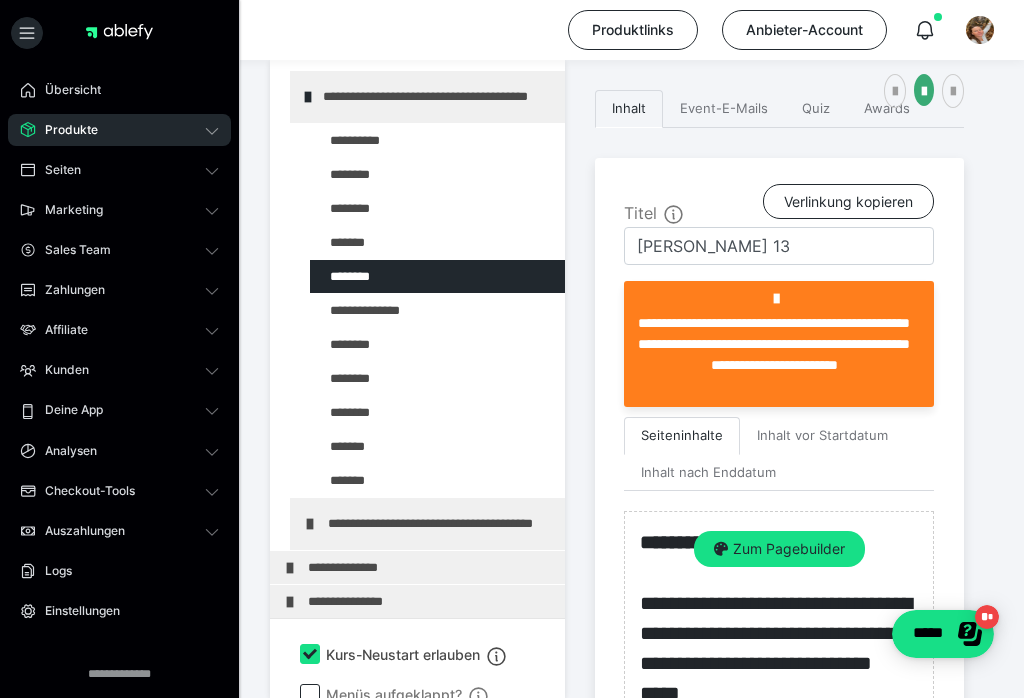 click on "Zum Pagebuilder" at bounding box center [779, 549] 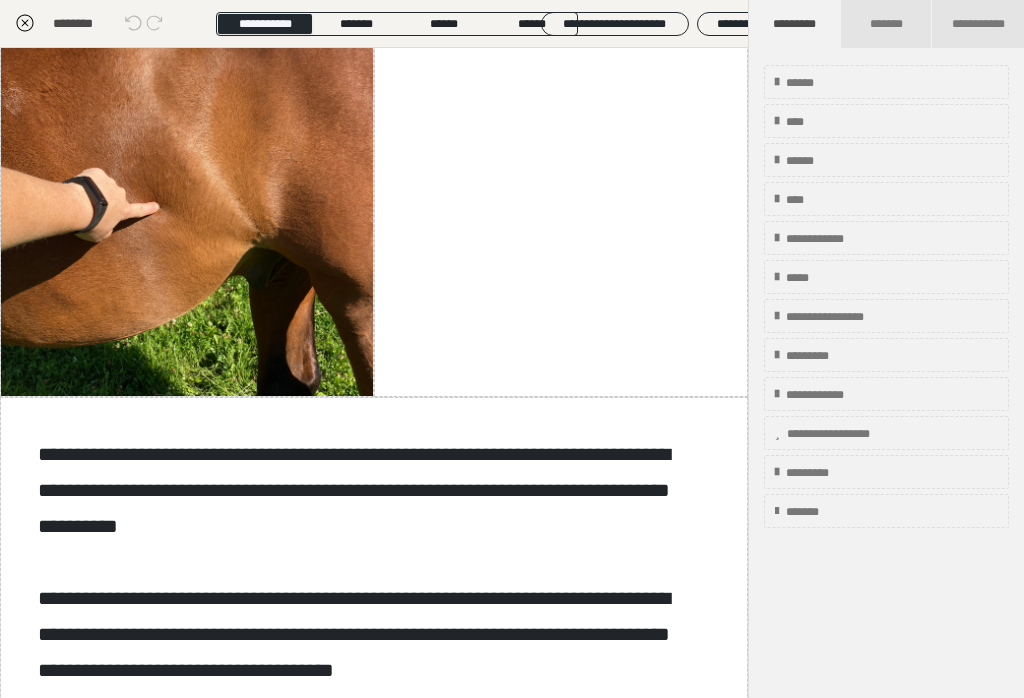 scroll, scrollTop: 417, scrollLeft: 0, axis: vertical 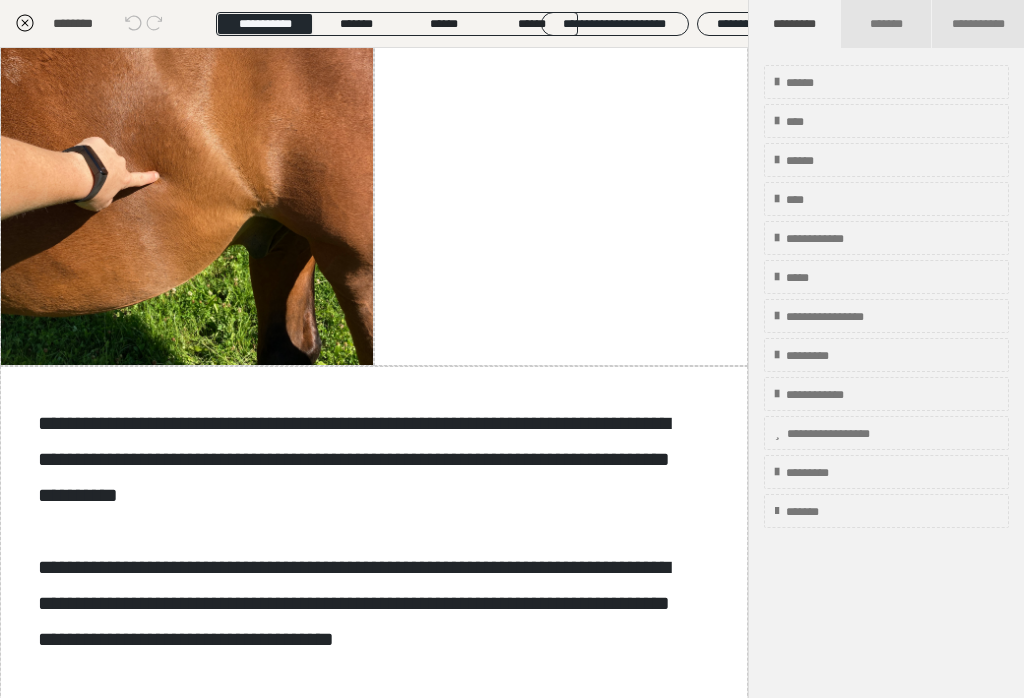 click at bounding box center (187, 120) 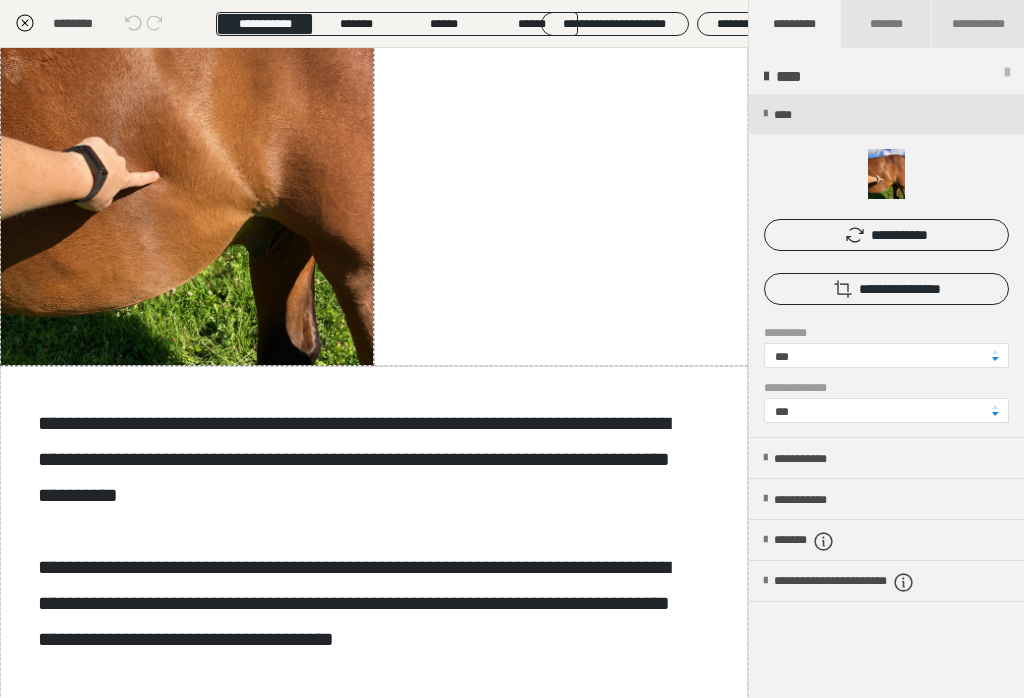 click at bounding box center (182, 360) 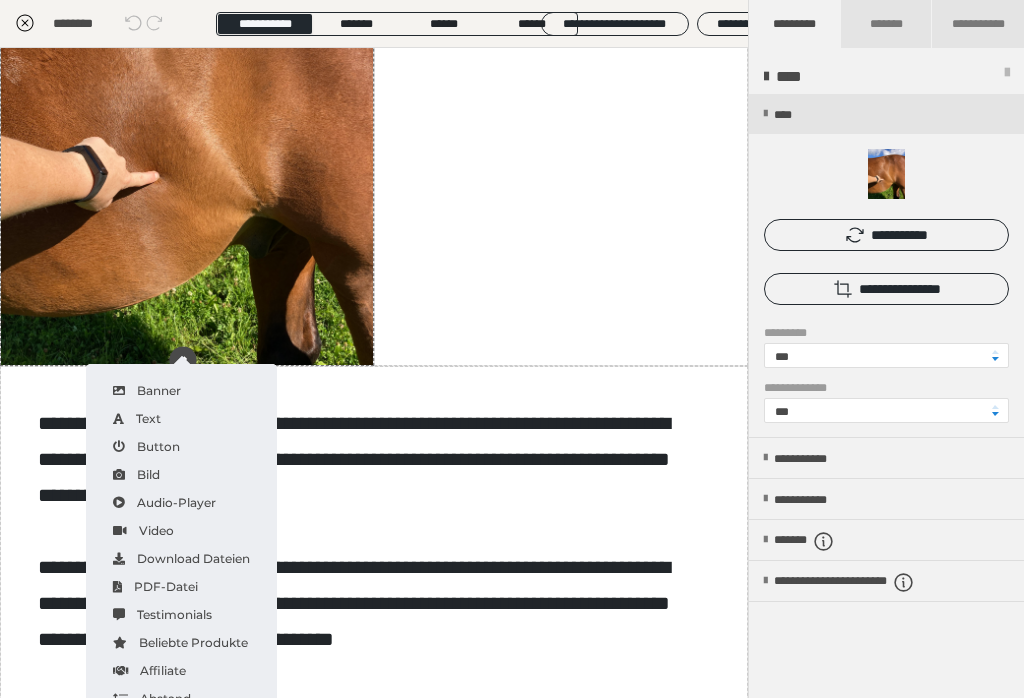 click on "Video" at bounding box center (181, 530) 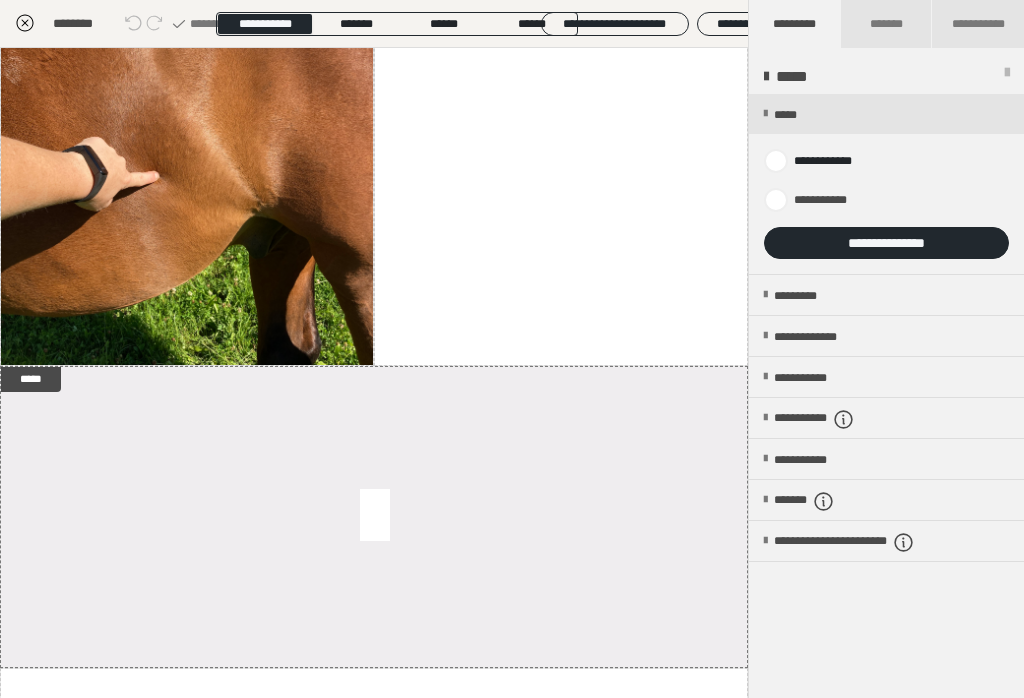 click on "**********" at bounding box center (886, 243) 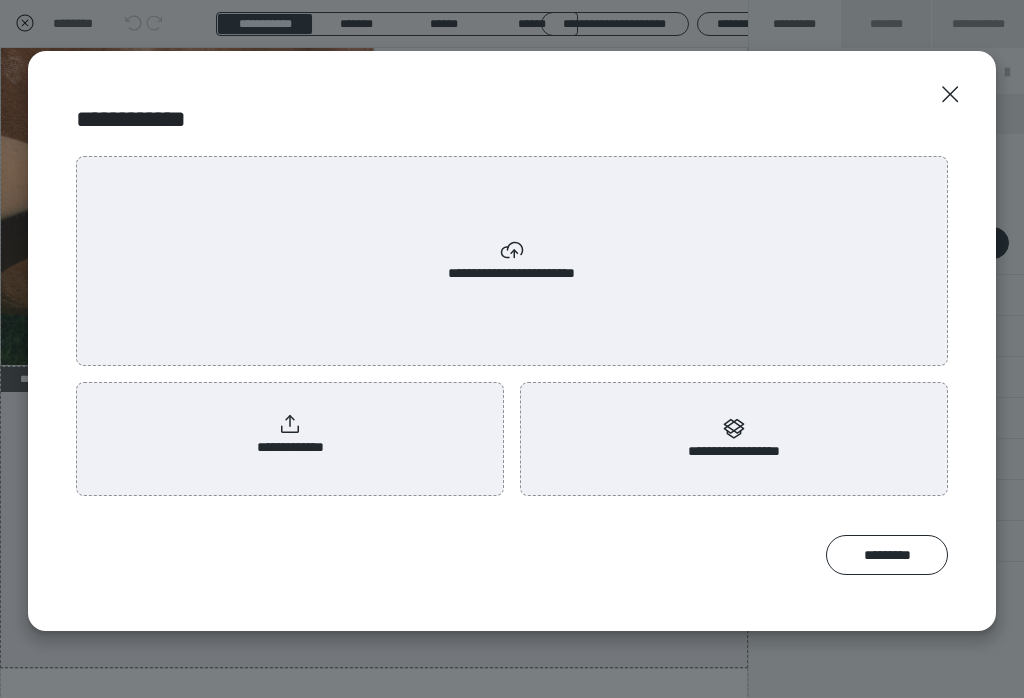 click on "**********" at bounding box center (290, 435) 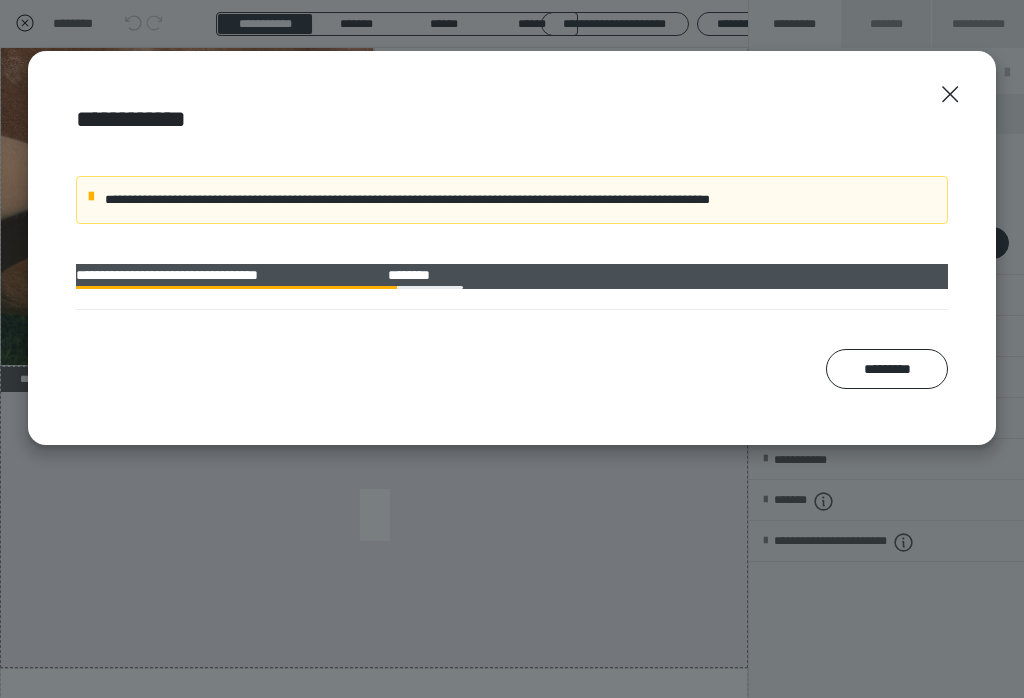 scroll, scrollTop: 510, scrollLeft: 0, axis: vertical 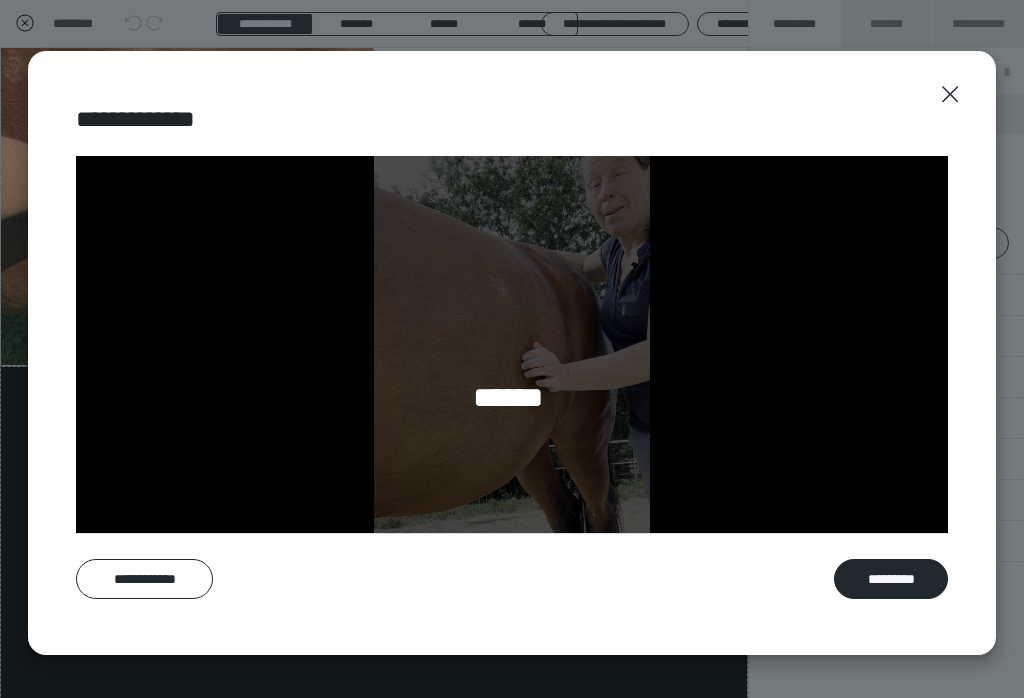 click on "*********" at bounding box center [891, 579] 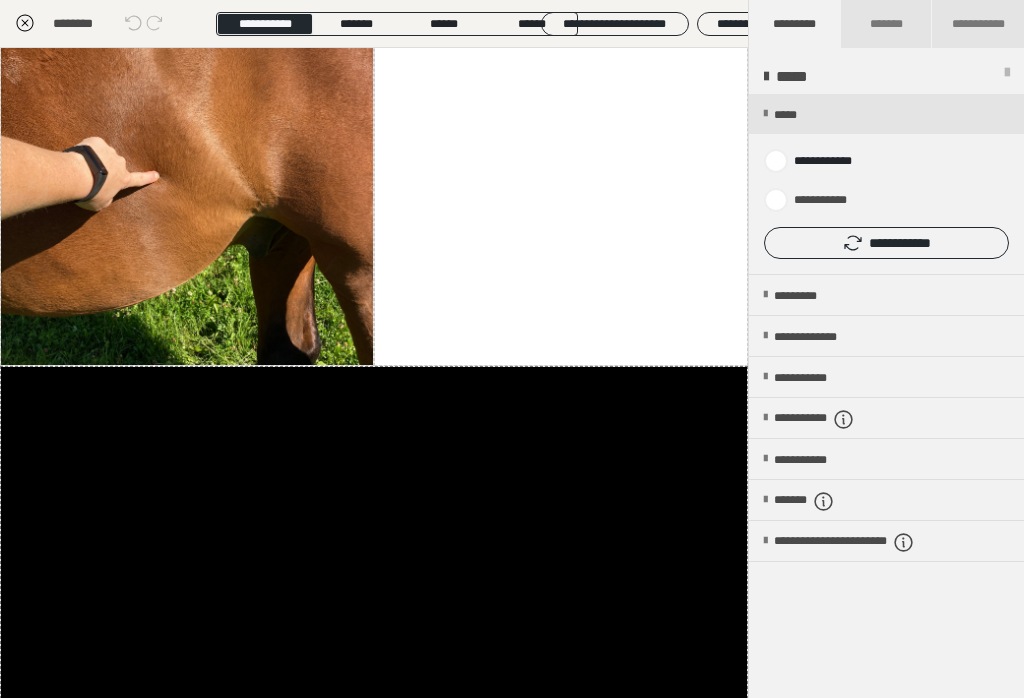 click 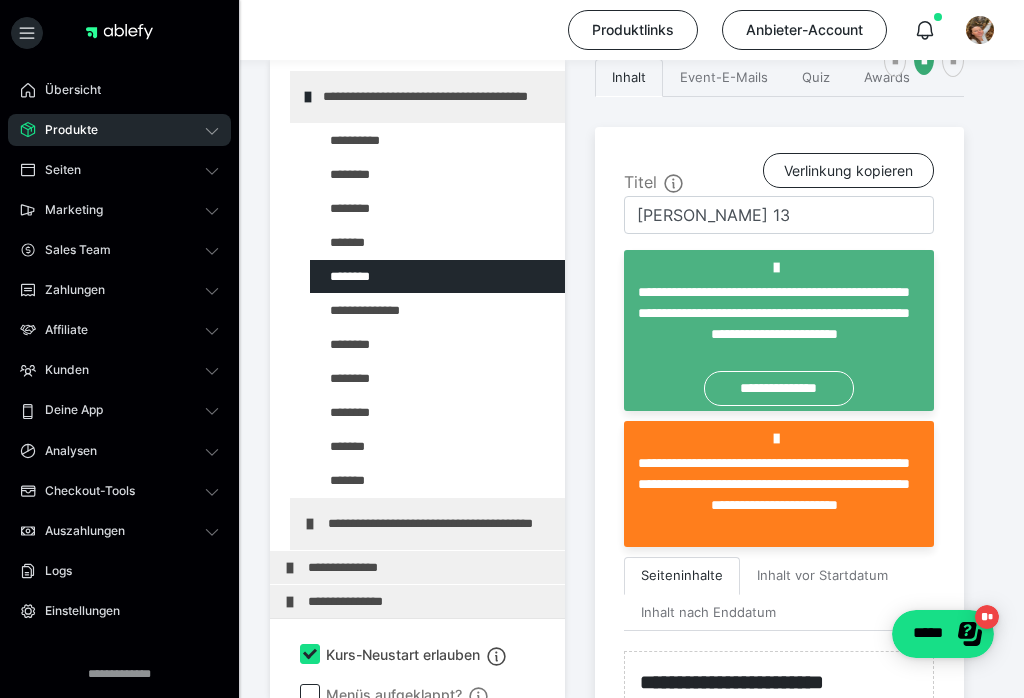click at bounding box center (0, 0) 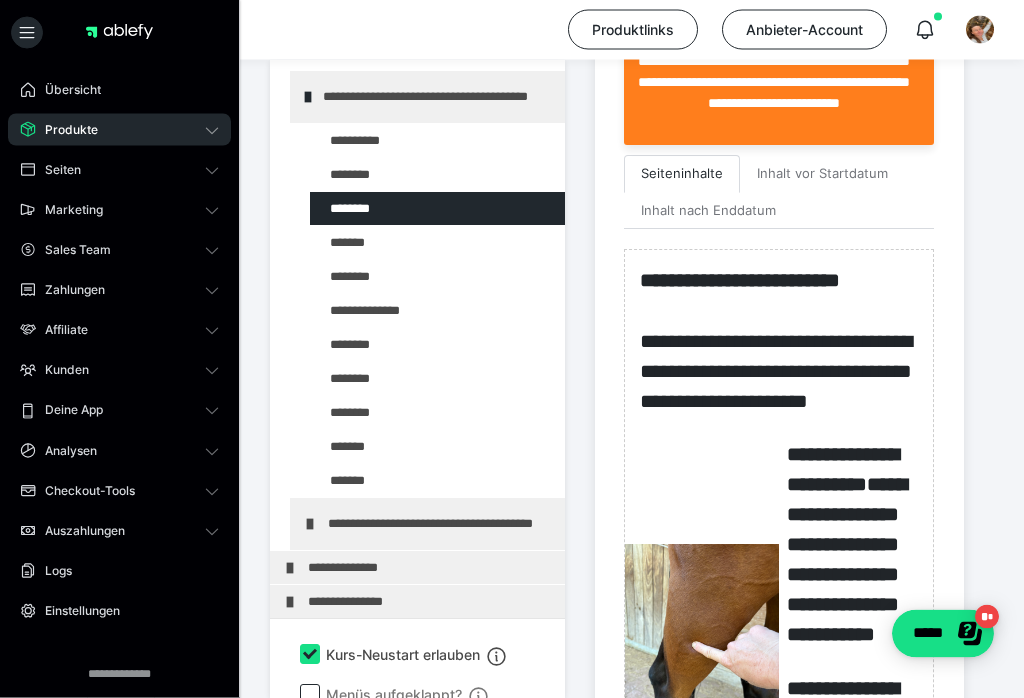 scroll, scrollTop: 741, scrollLeft: 0, axis: vertical 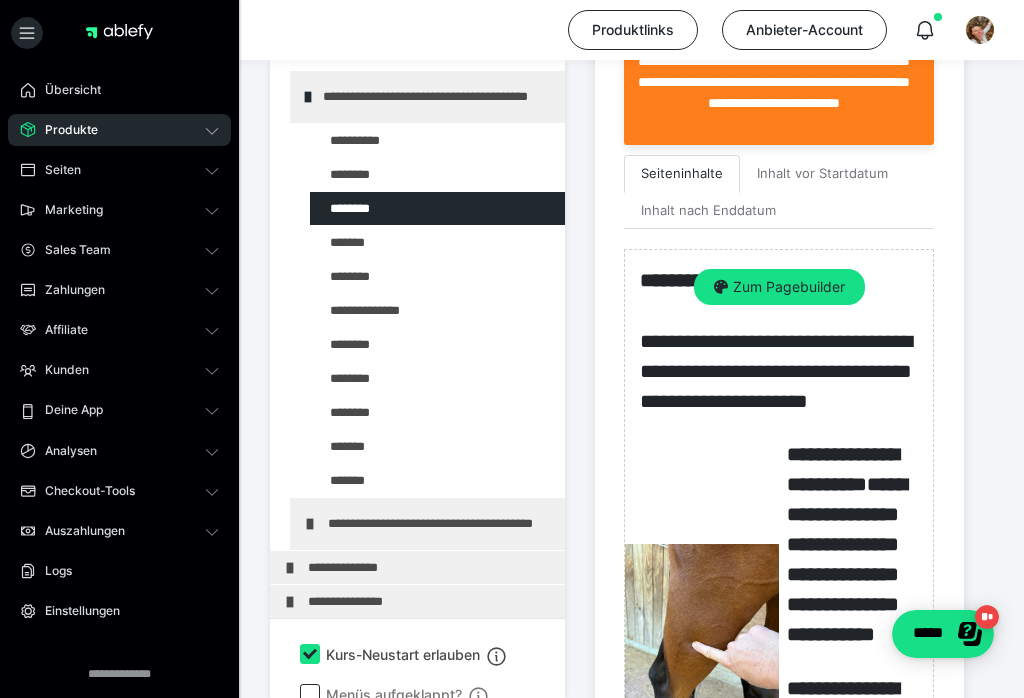 click on "Zum Pagebuilder" at bounding box center (779, 287) 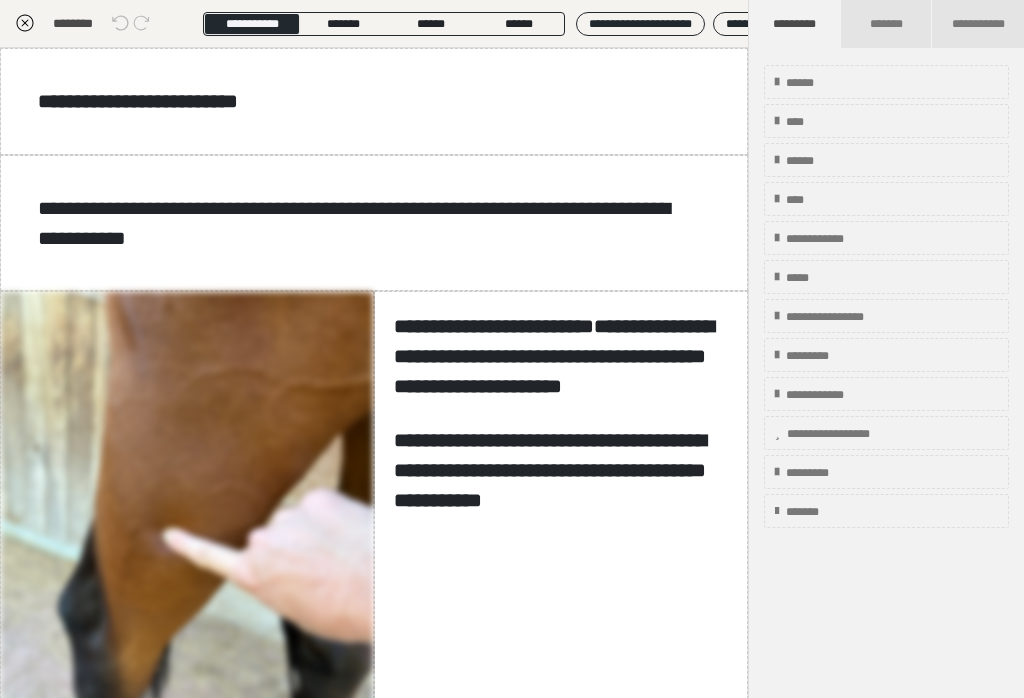 scroll, scrollTop: 510, scrollLeft: 0, axis: vertical 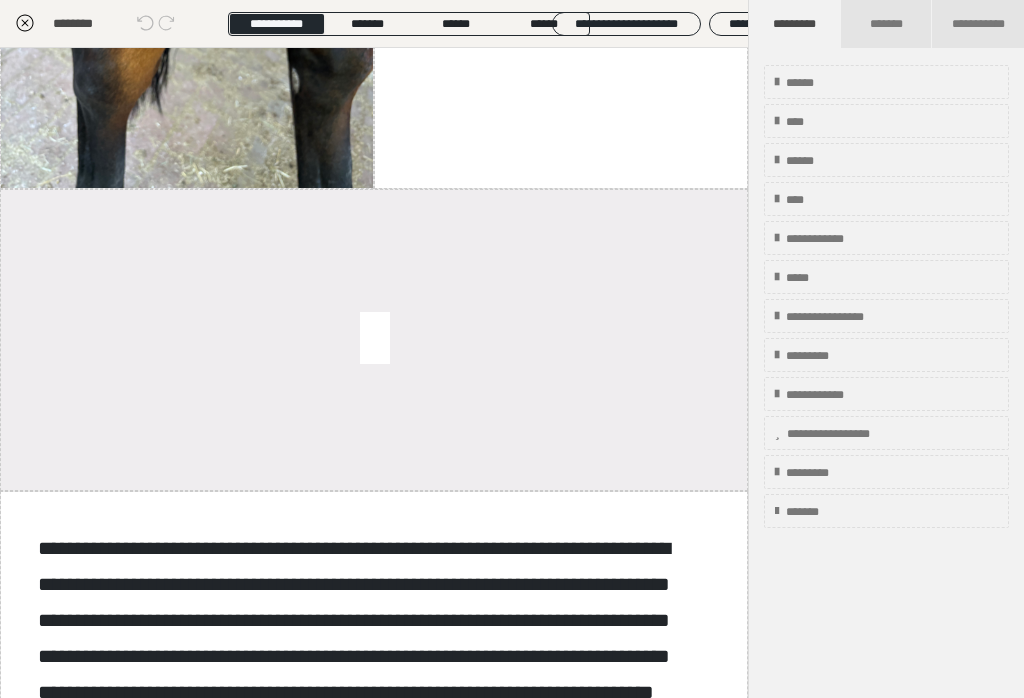 click at bounding box center (681, 202) 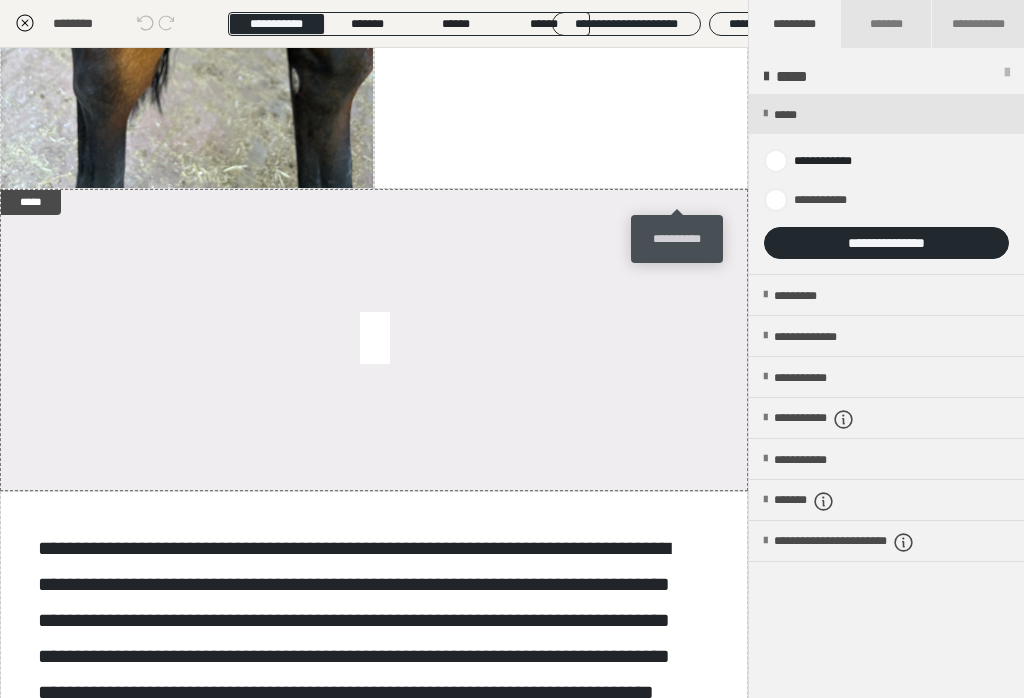 click on "**********" at bounding box center (886, 243) 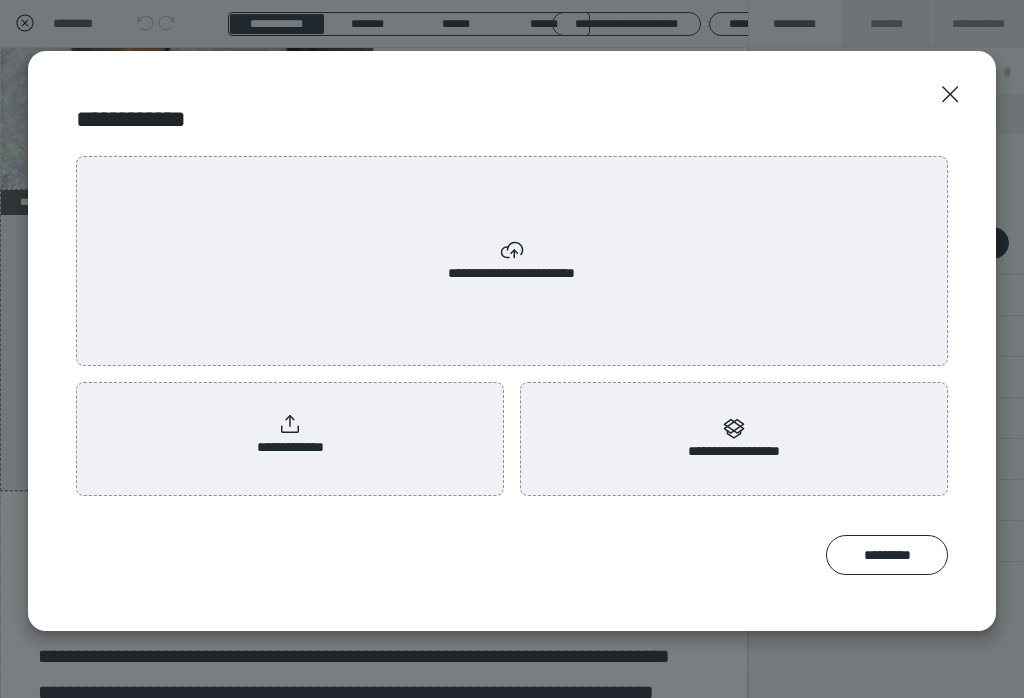 click on "**********" at bounding box center [290, 435] 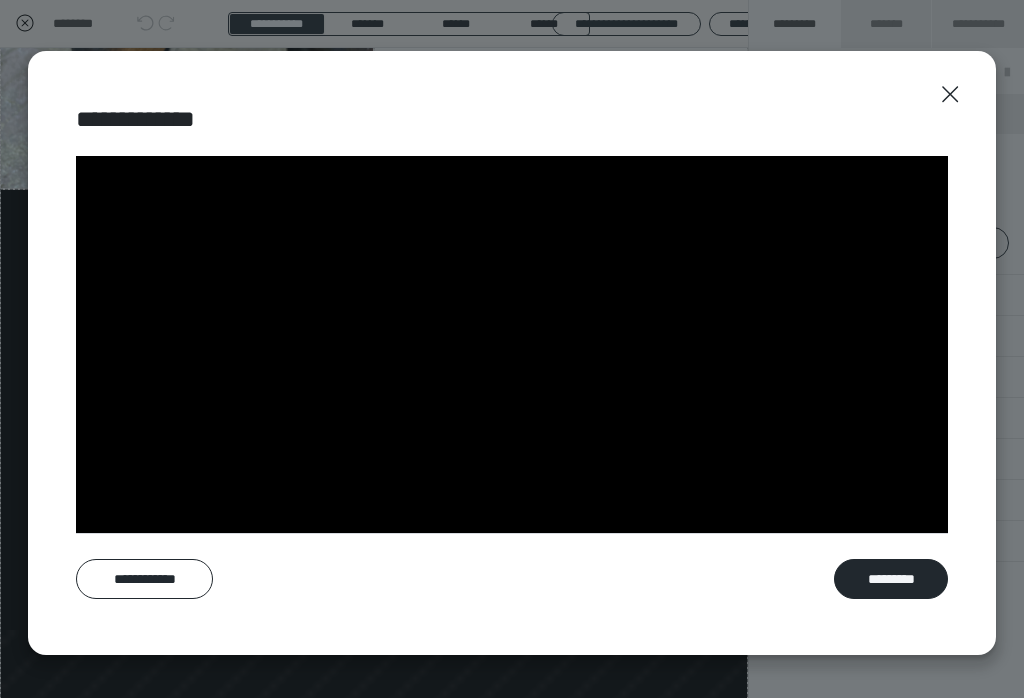 click on "*********" at bounding box center [891, 579] 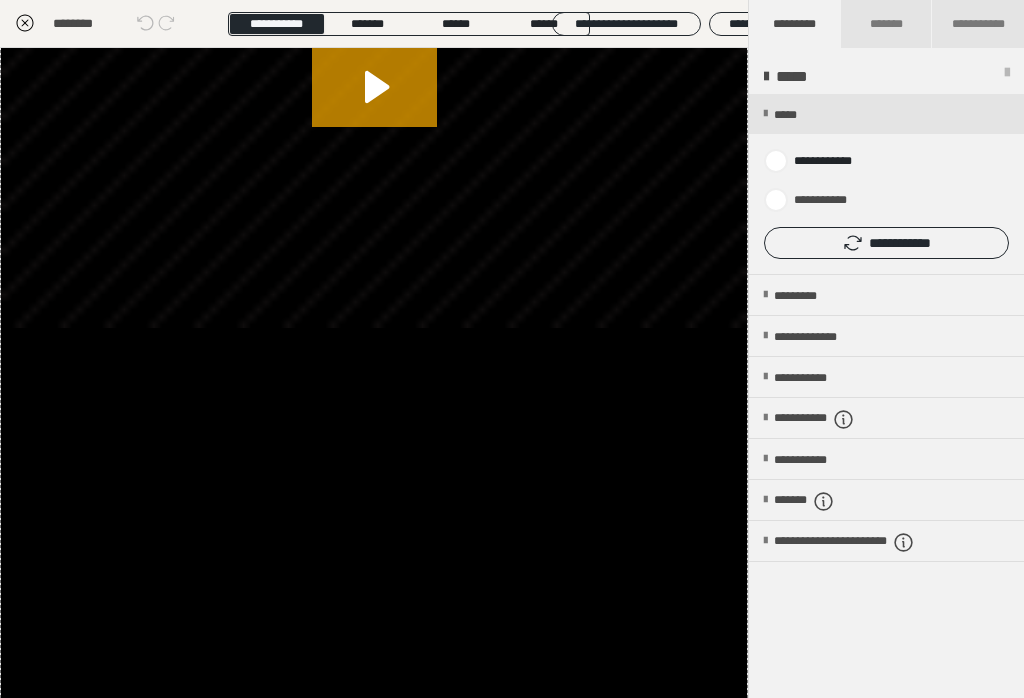 scroll, scrollTop: 1355, scrollLeft: 0, axis: vertical 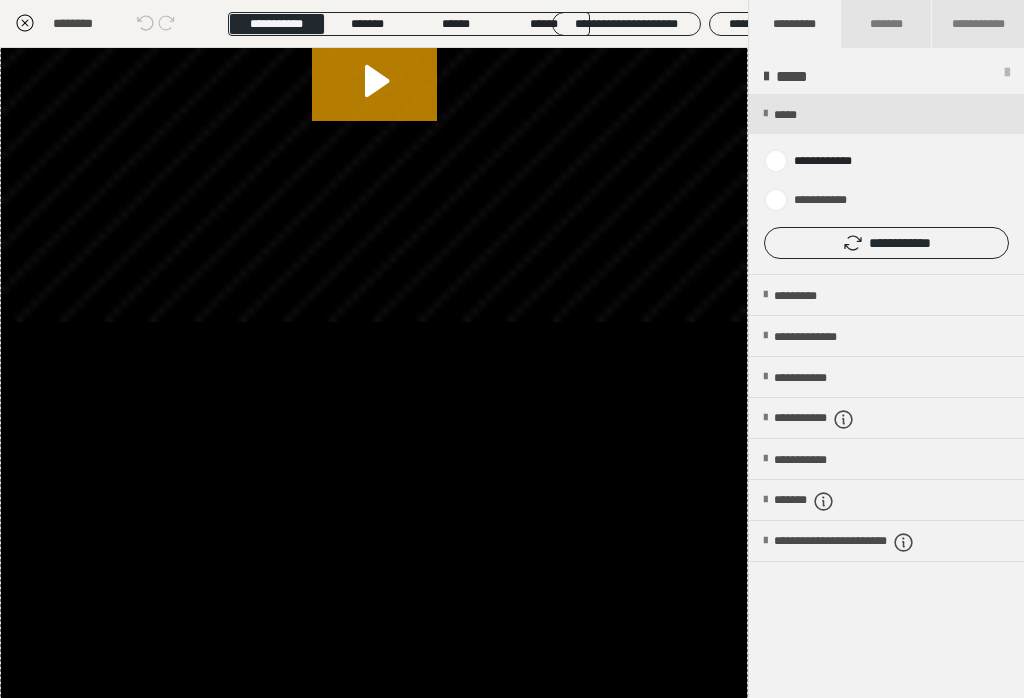 click 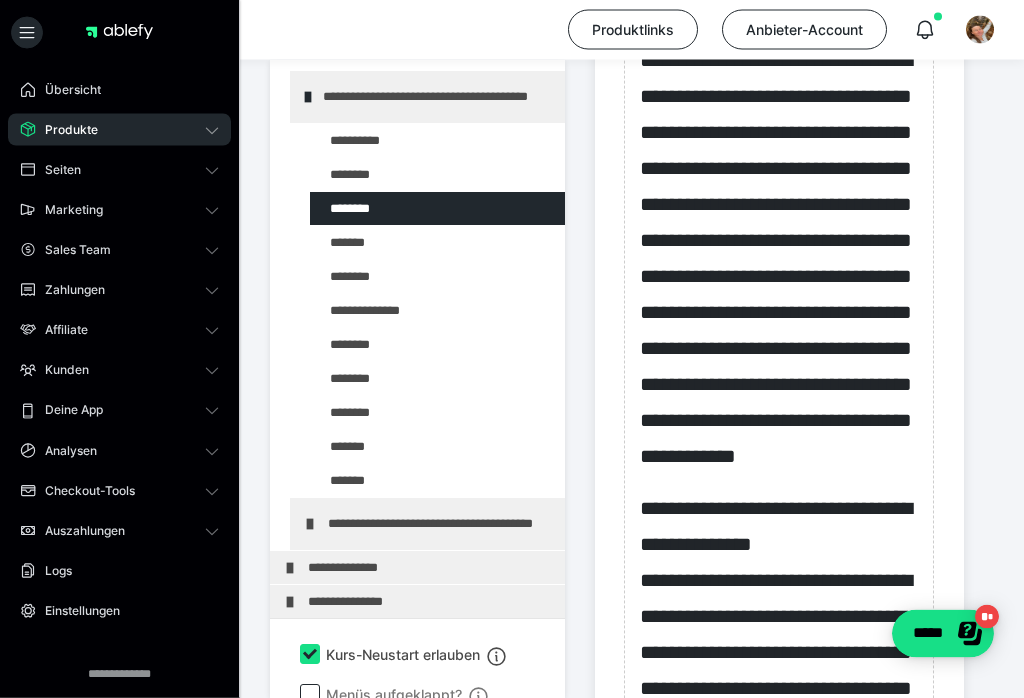 scroll, scrollTop: 2296, scrollLeft: 0, axis: vertical 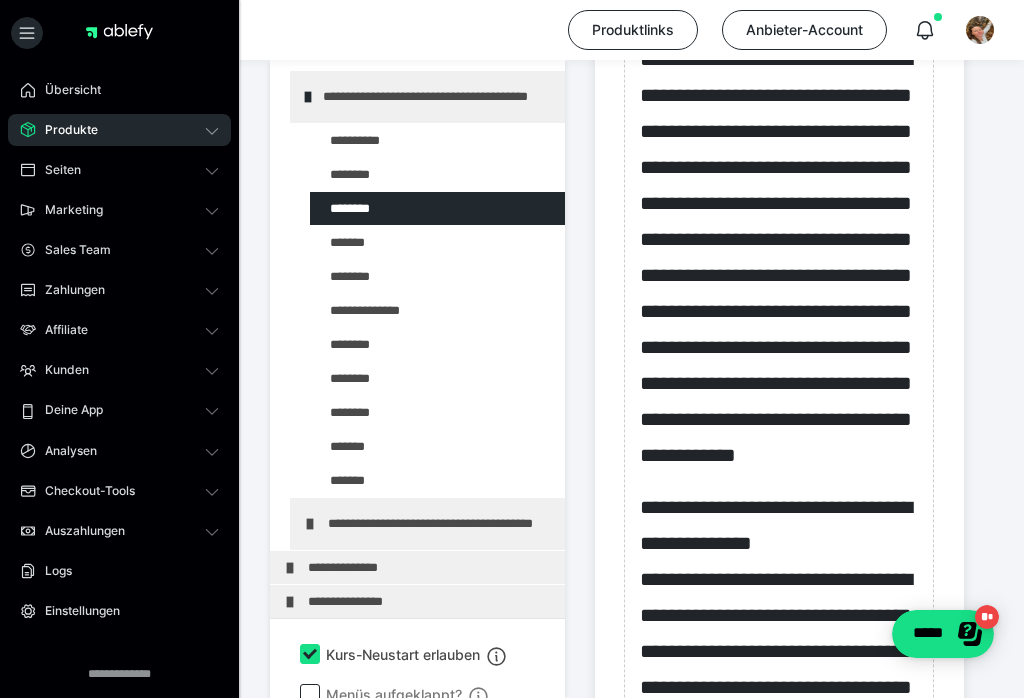 click at bounding box center (385, 242) 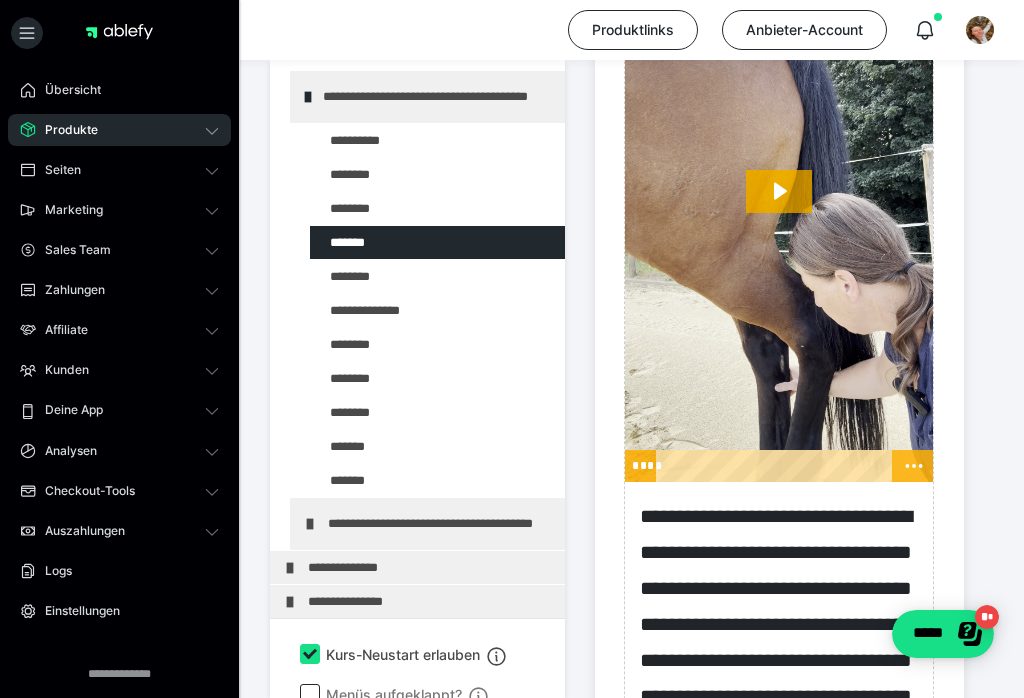 scroll, scrollTop: 1535, scrollLeft: 0, axis: vertical 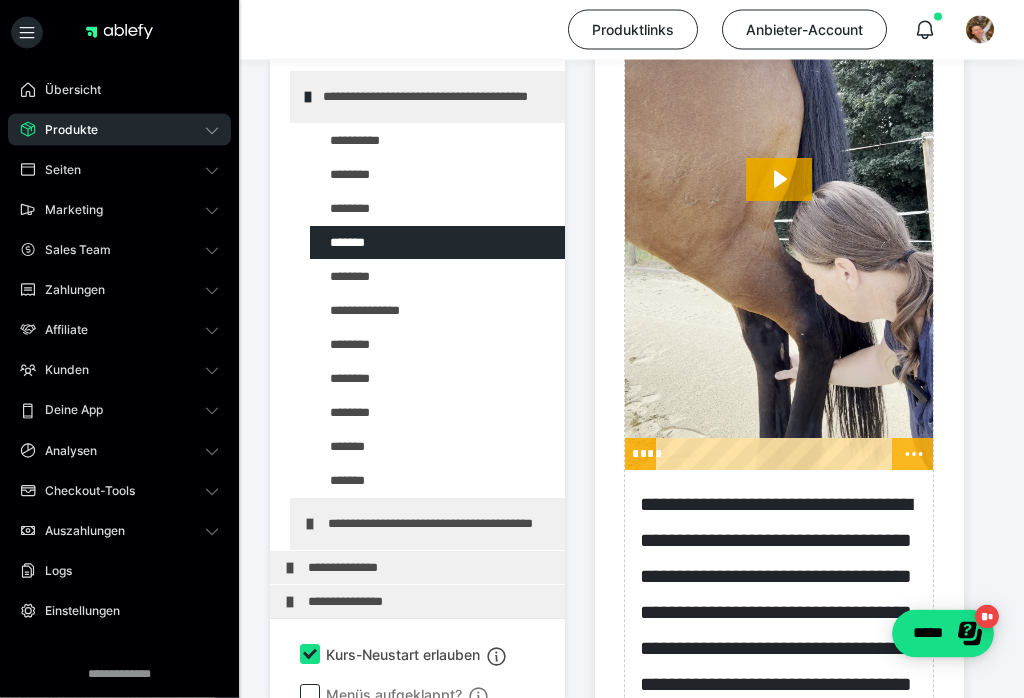 click at bounding box center (385, 276) 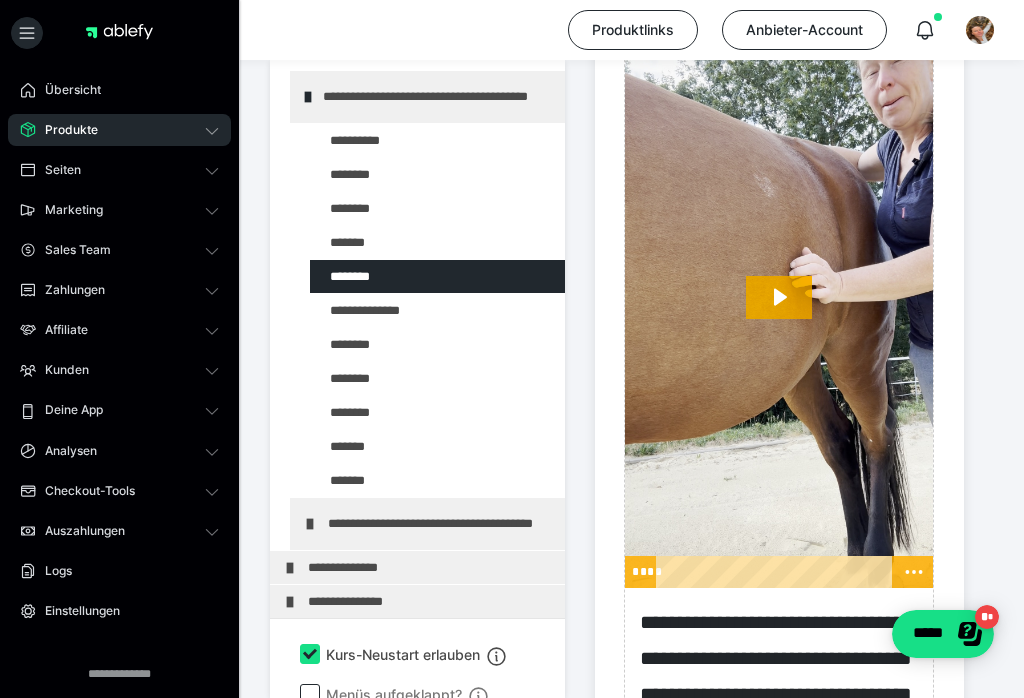 scroll, scrollTop: 1448, scrollLeft: 0, axis: vertical 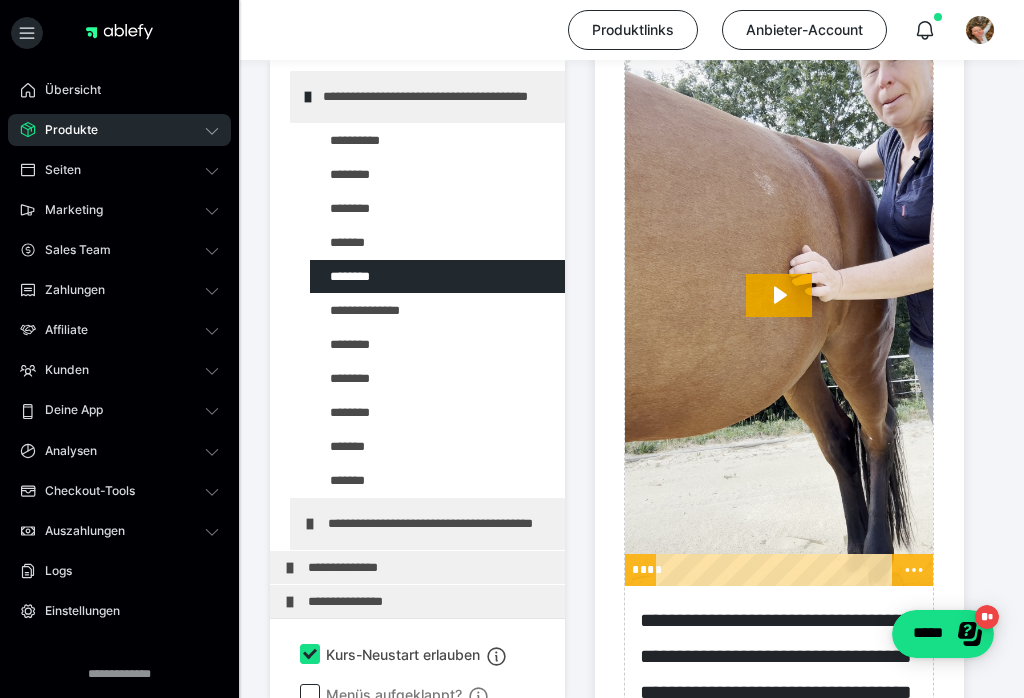 click at bounding box center (0, 0) 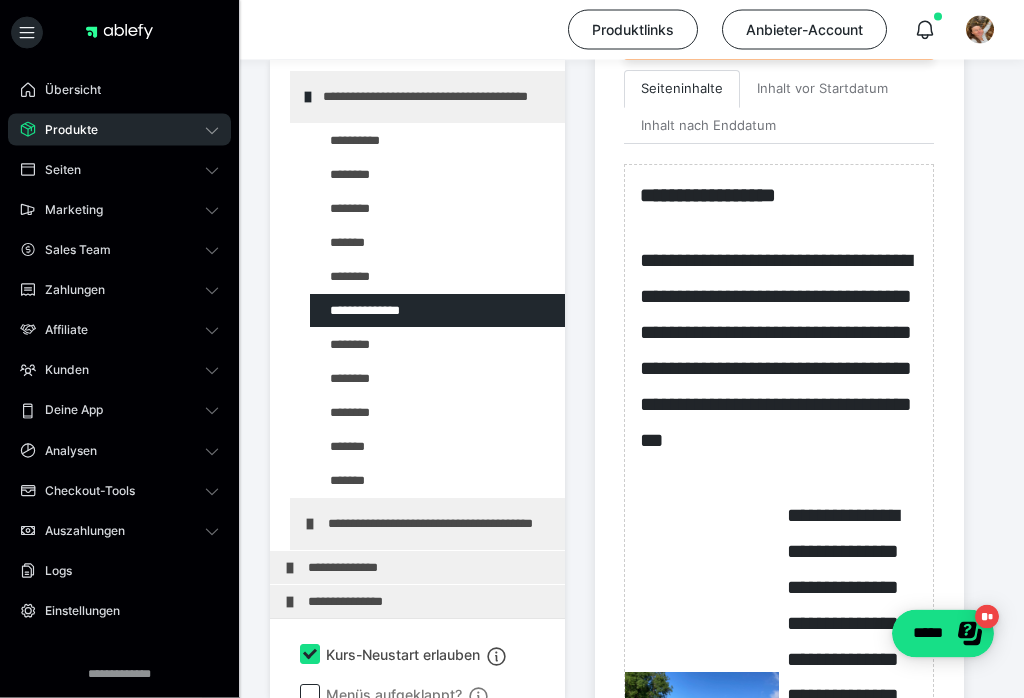 scroll, scrollTop: 798, scrollLeft: 0, axis: vertical 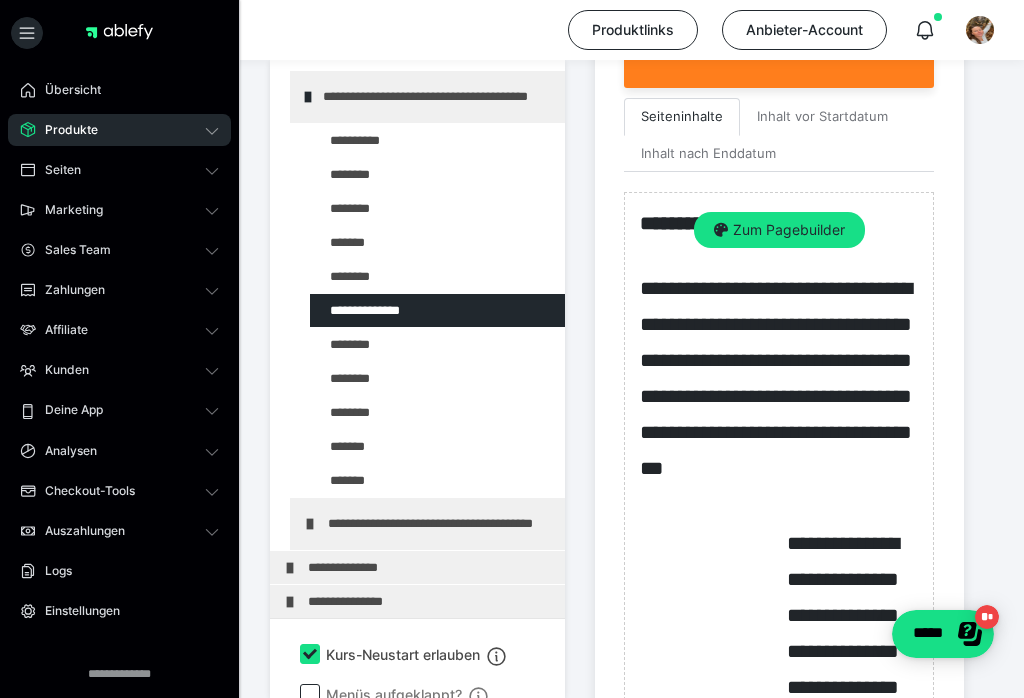 click on "Zum Pagebuilder" at bounding box center [779, 230] 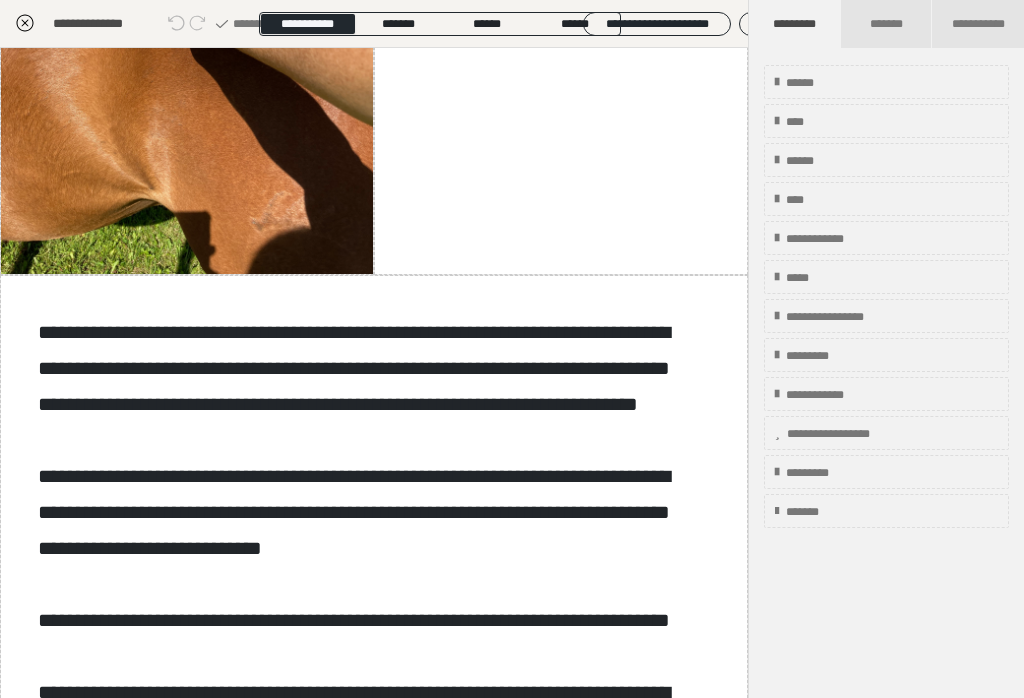 scroll, scrollTop: 665, scrollLeft: 0, axis: vertical 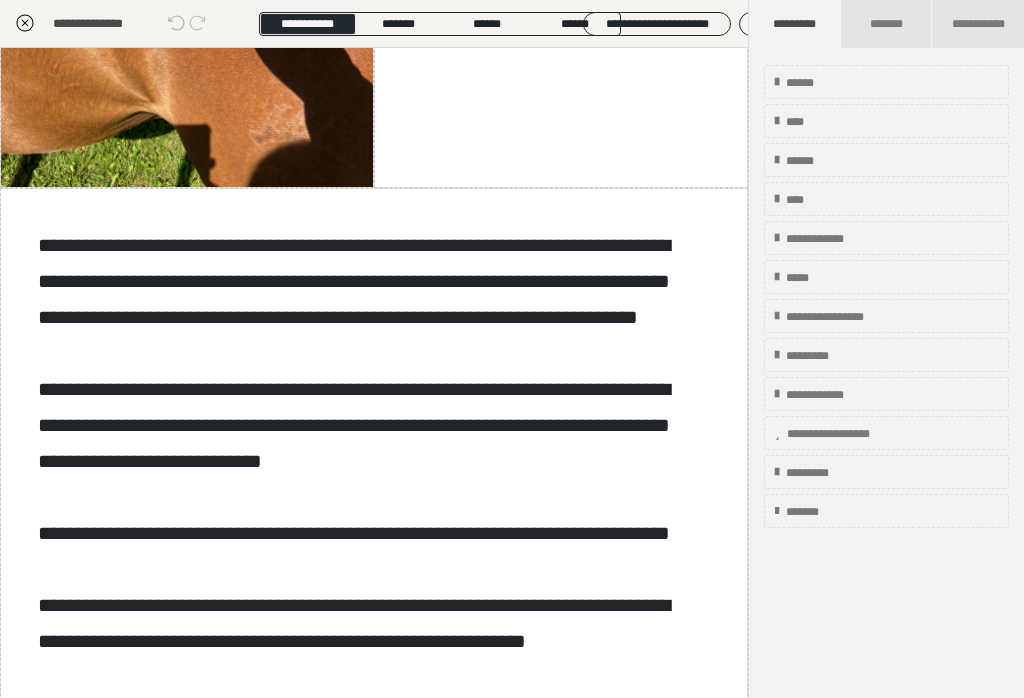 click at bounding box center (556, 182) 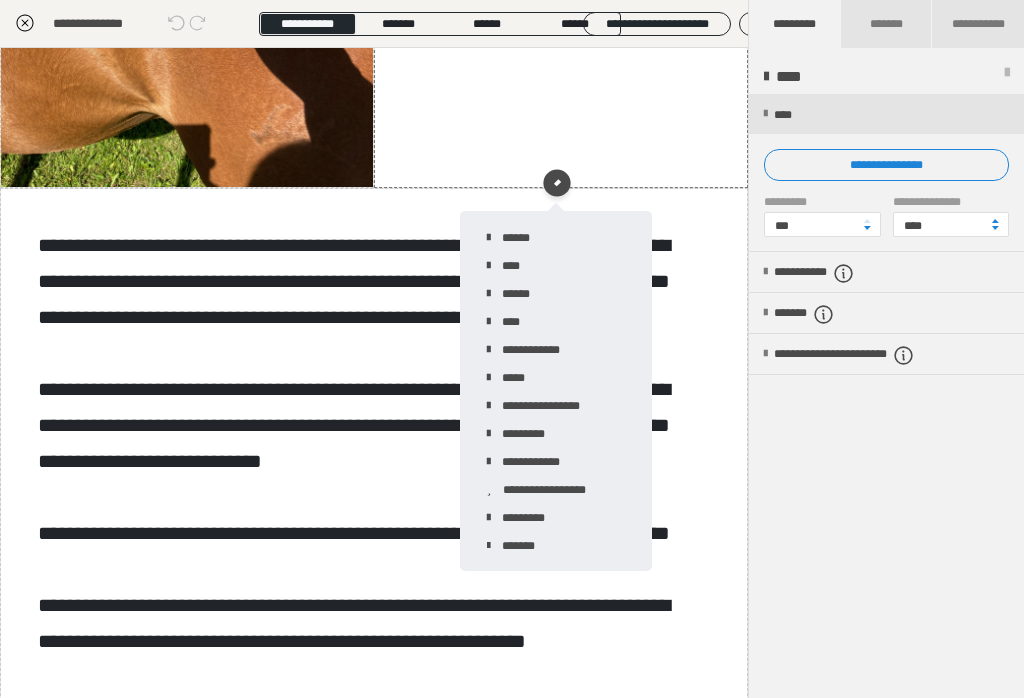 click on "*****" at bounding box center [556, 377] 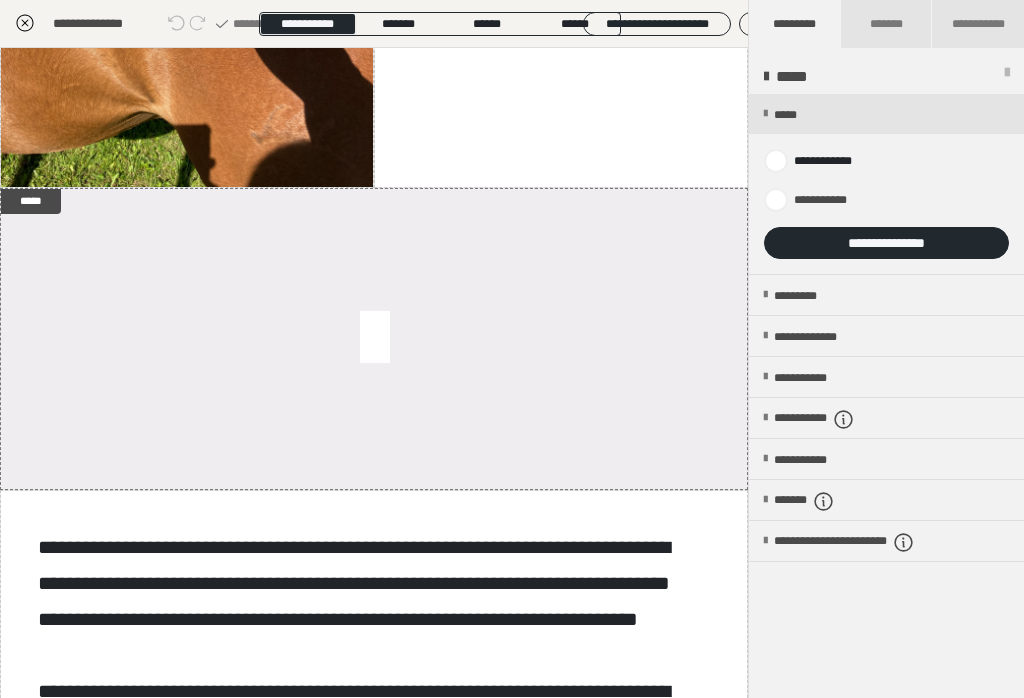 click on "**********" at bounding box center (886, 243) 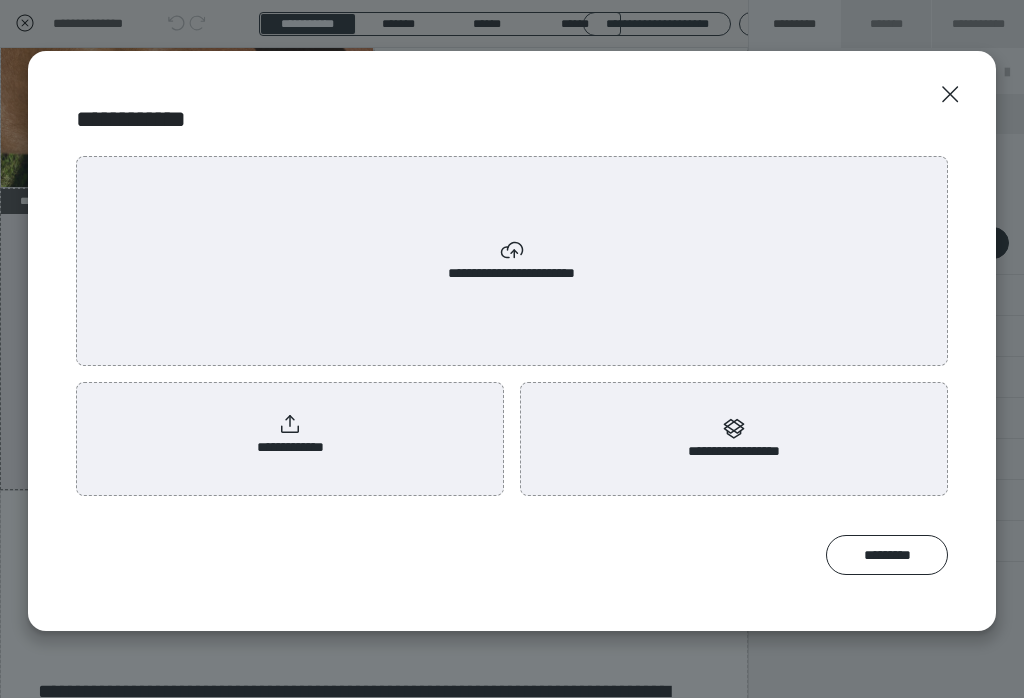 click on "**********" at bounding box center [290, 435] 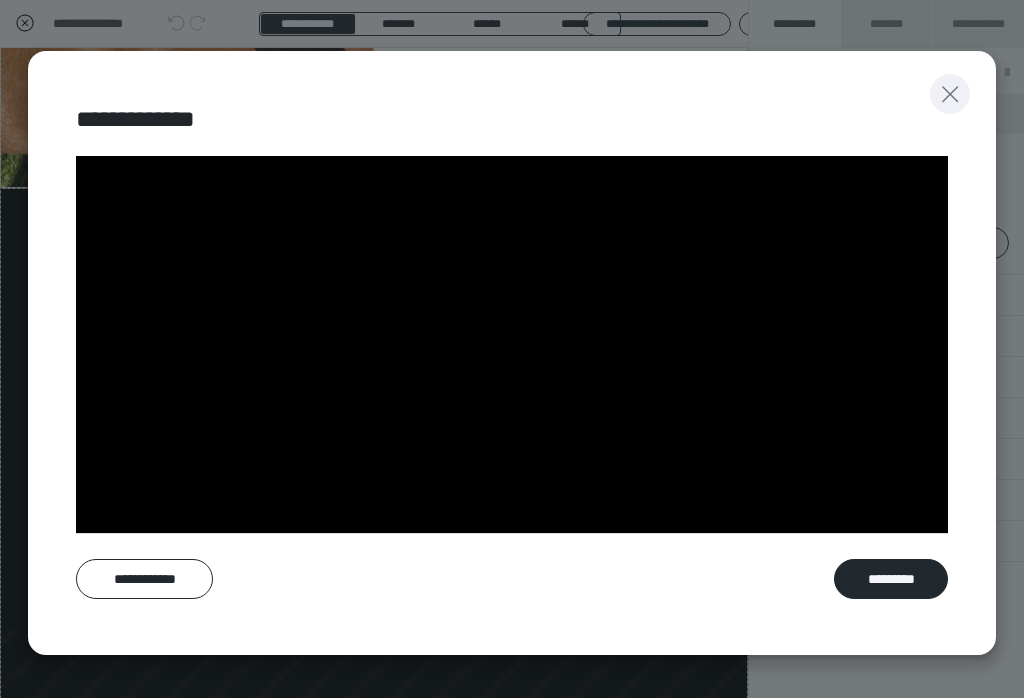 click 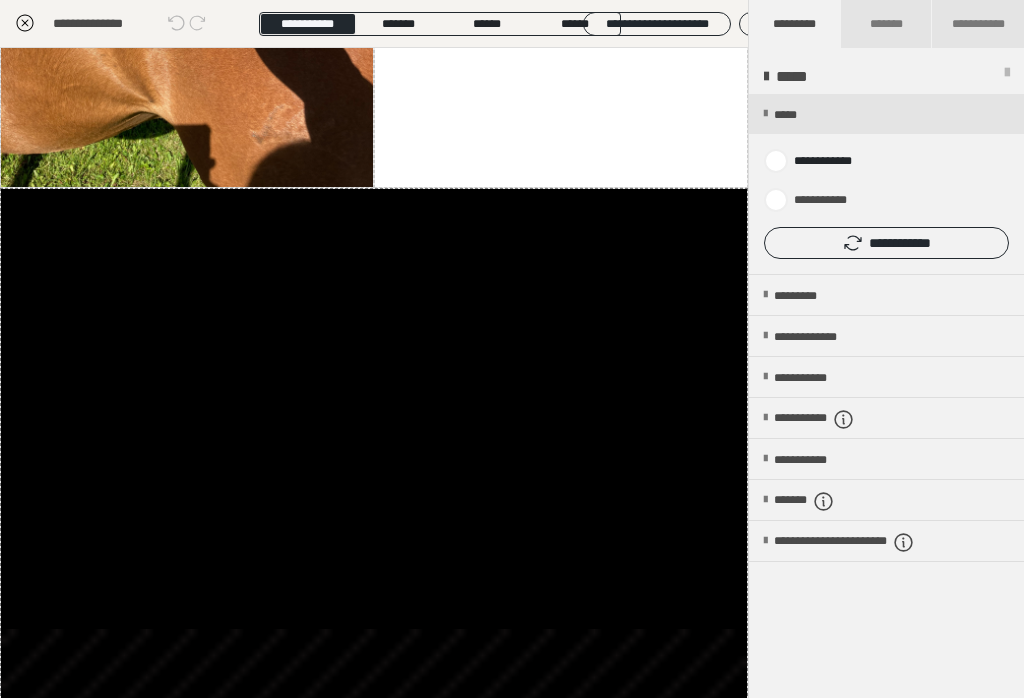 click 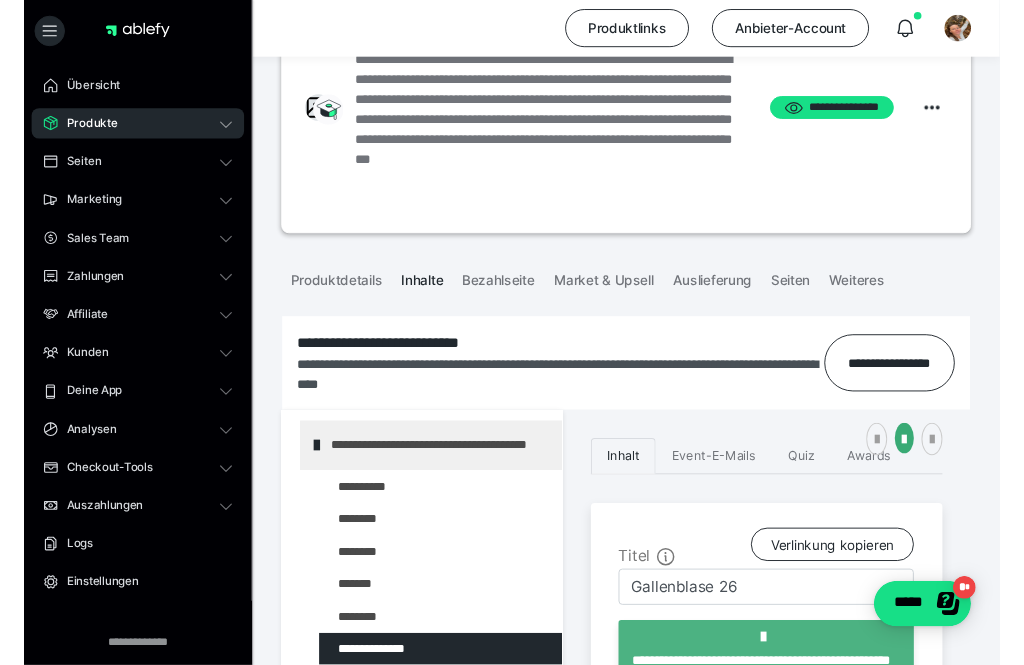 scroll, scrollTop: 0, scrollLeft: 0, axis: both 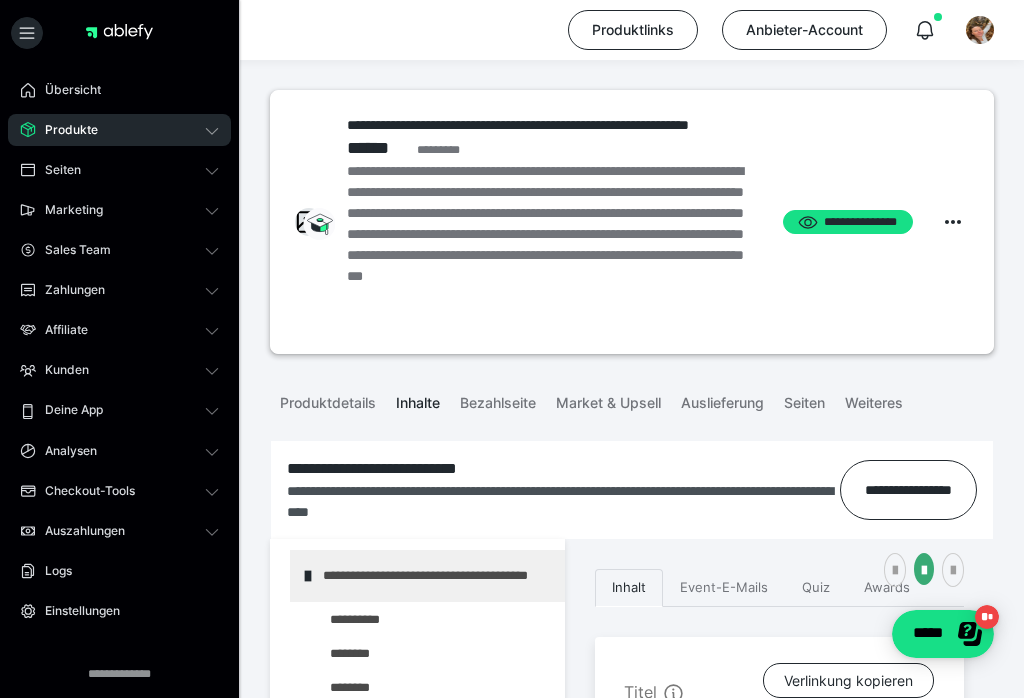click on "**********" at bounding box center [908, 490] 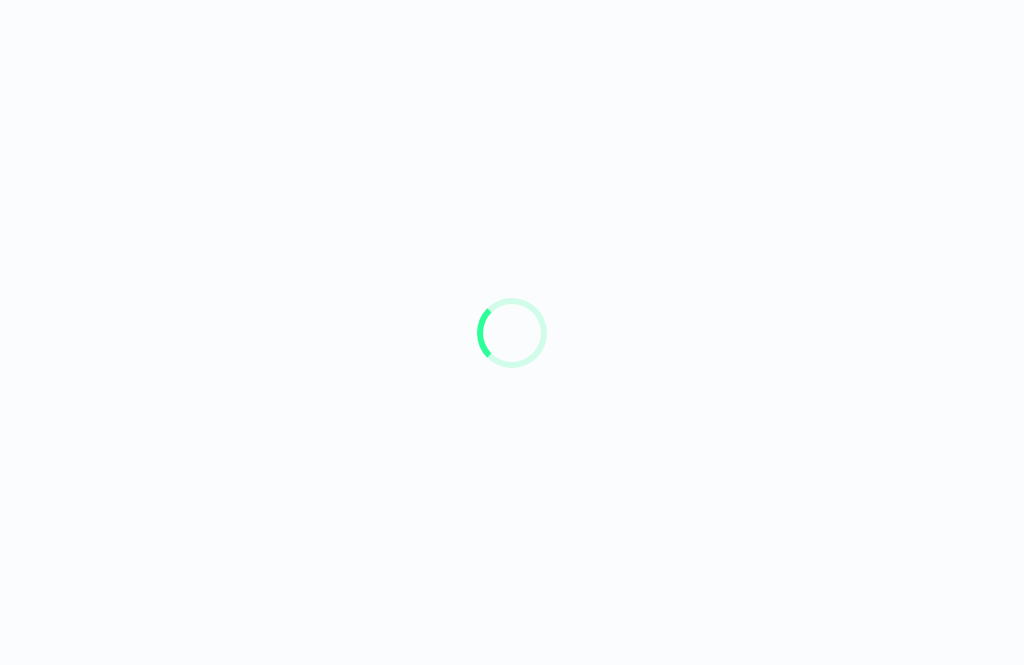 scroll, scrollTop: 0, scrollLeft: 0, axis: both 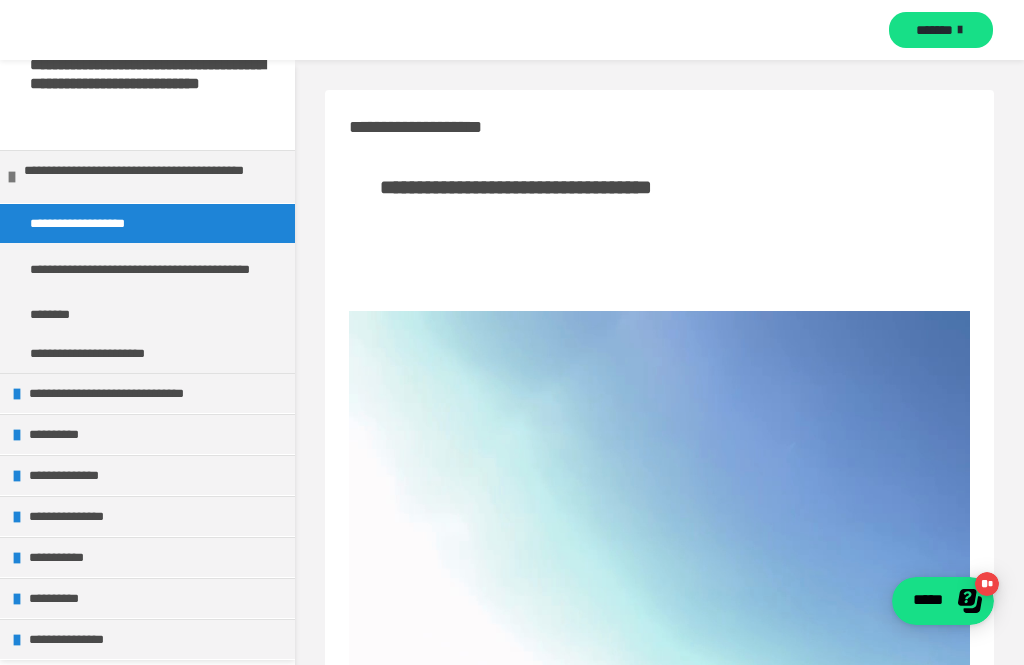 click on "**********" at bounding box center (157, 434) 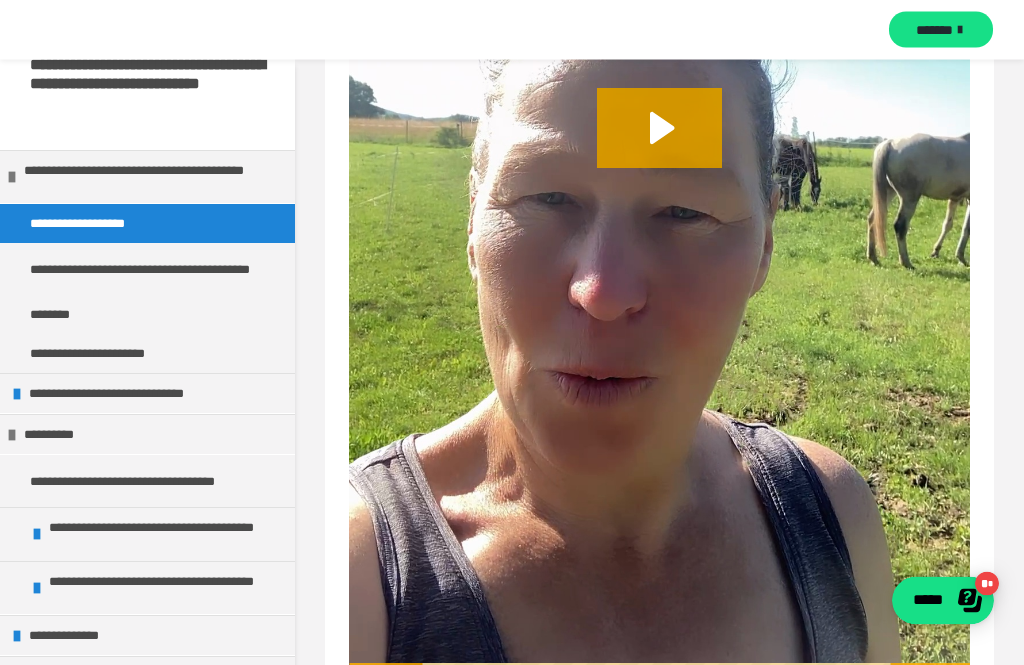 scroll, scrollTop: 738, scrollLeft: 0, axis: vertical 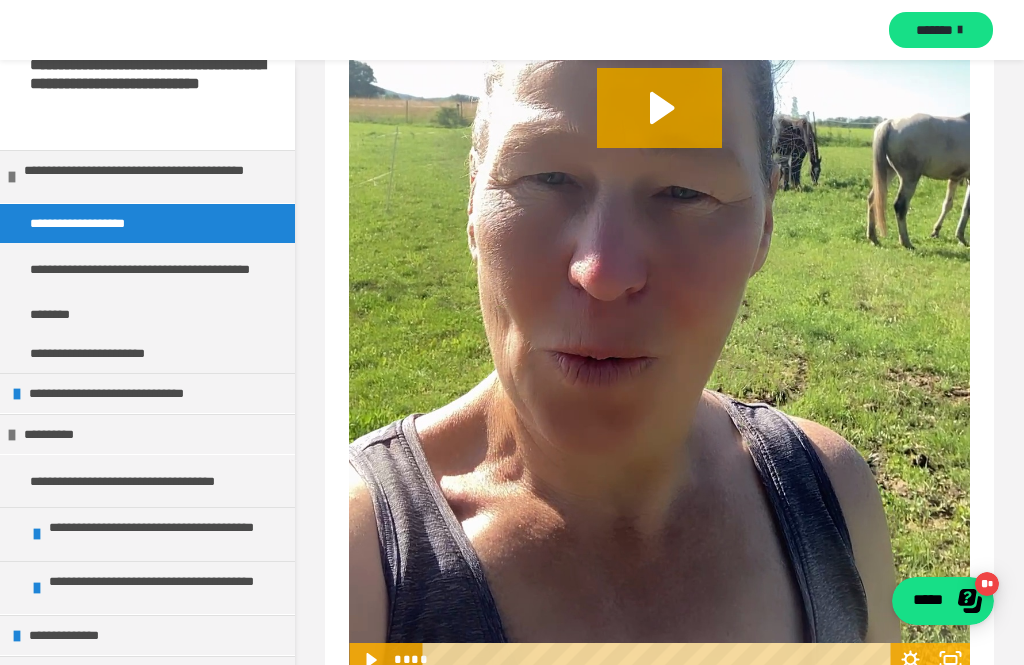 click on "**********" at bounding box center (147, 587) 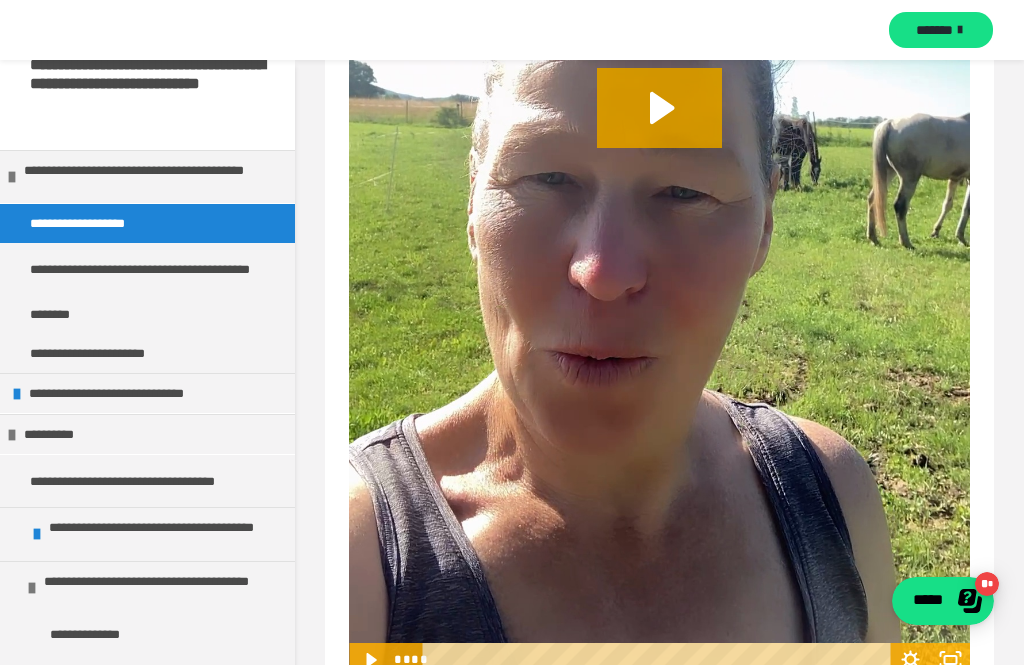 click on "**********" at bounding box center (147, 533) 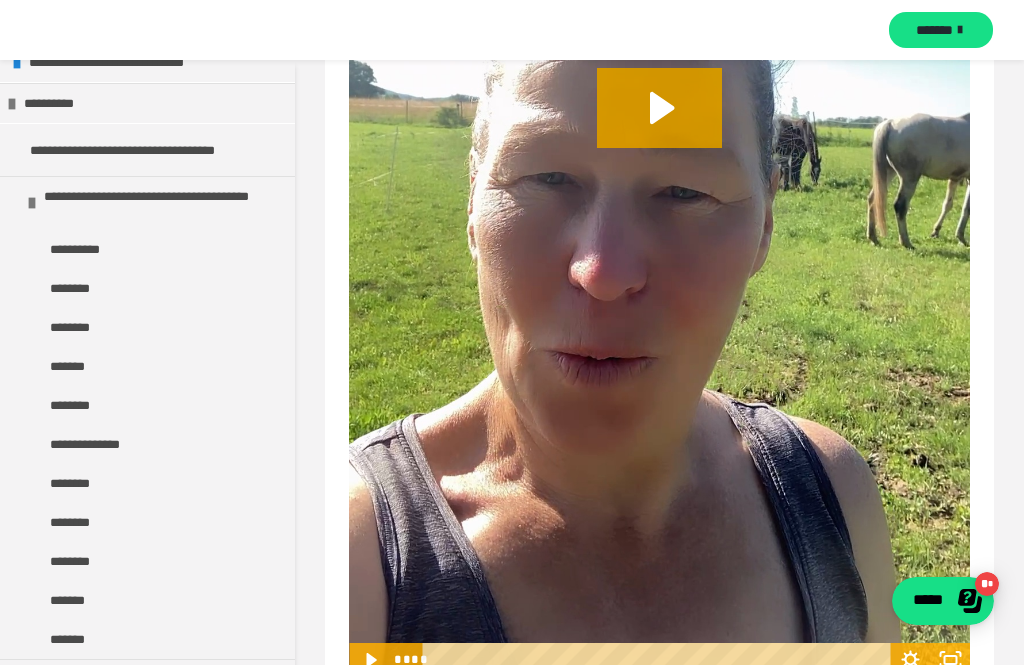 scroll, scrollTop: 385, scrollLeft: 0, axis: vertical 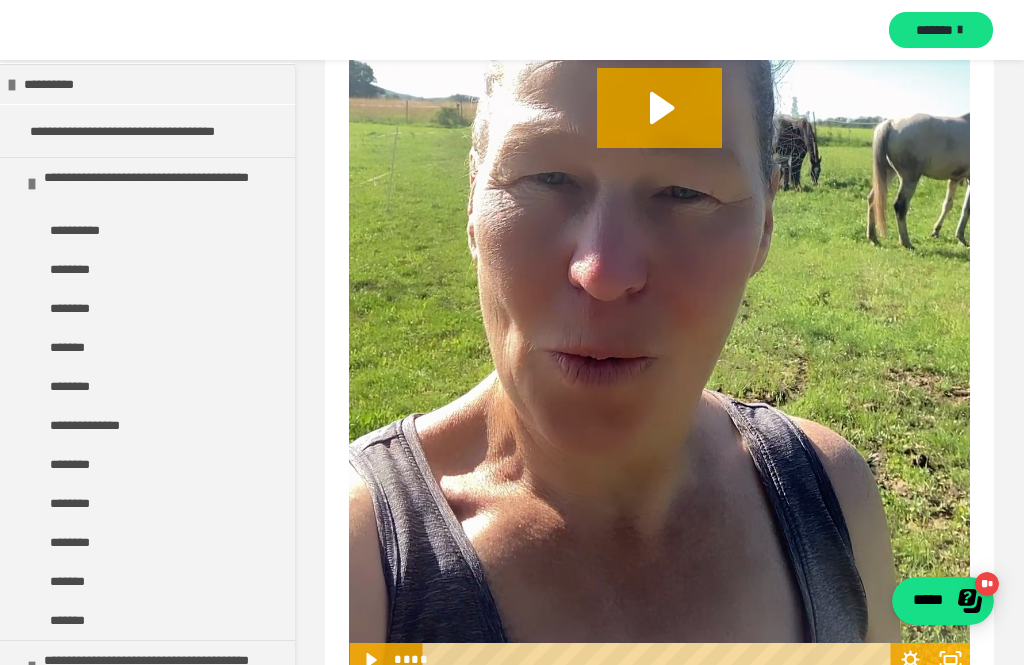click on "**********" at bounding box center [88, 230] 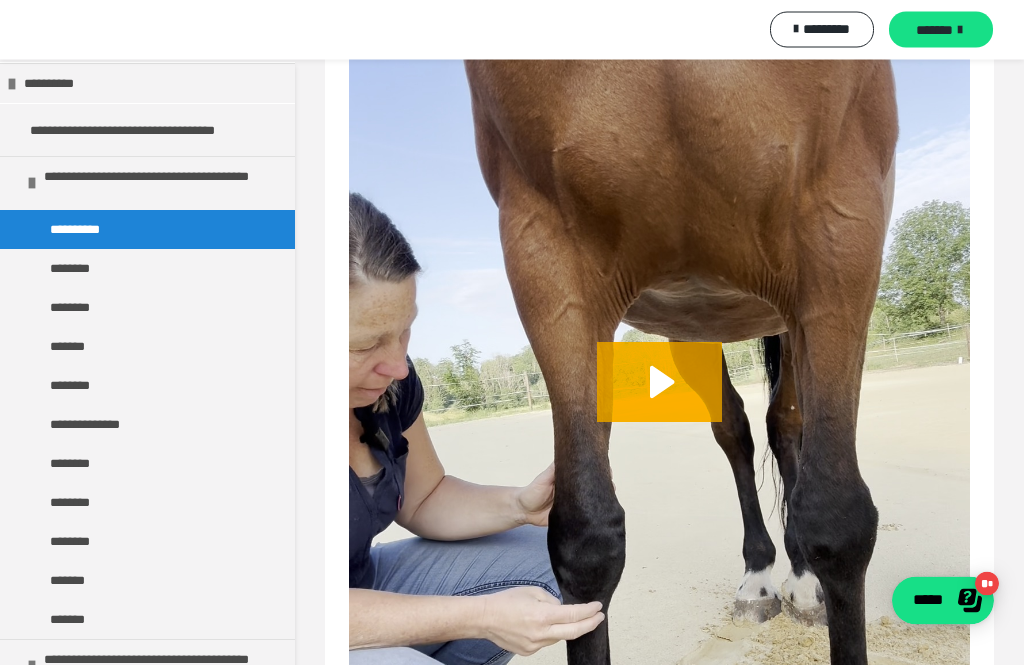 scroll, scrollTop: 1301, scrollLeft: 0, axis: vertical 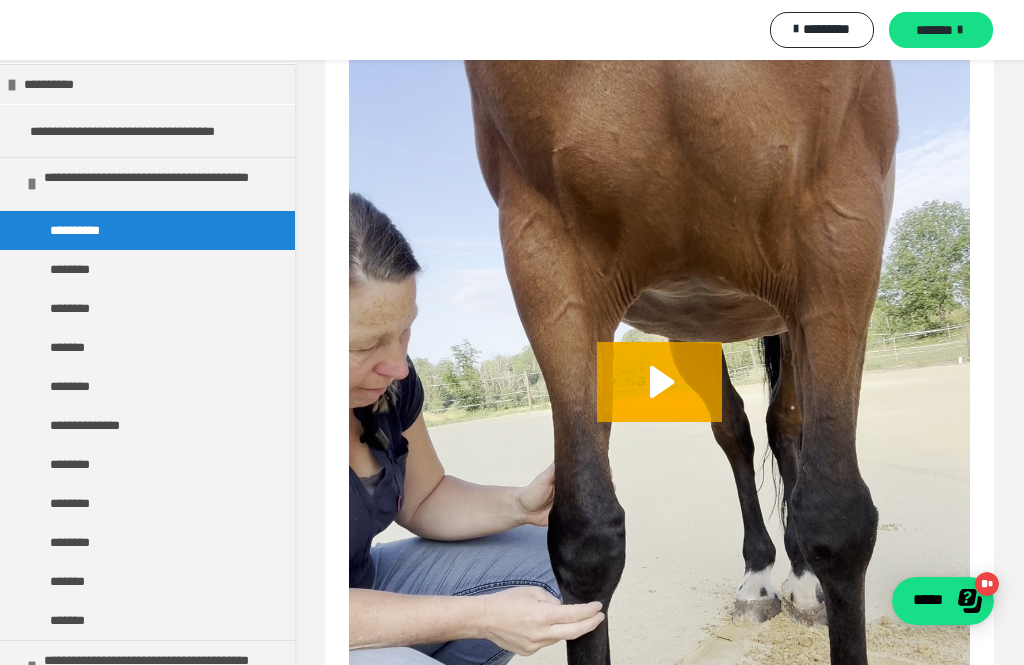 click on "*******" at bounding box center [934, 30] 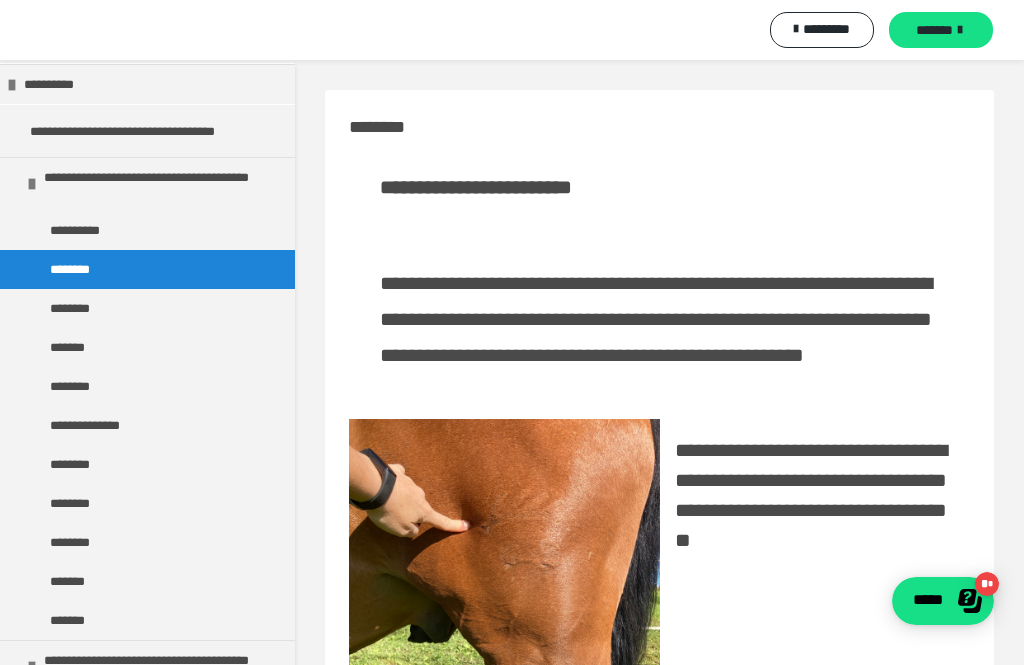 scroll, scrollTop: 591, scrollLeft: 0, axis: vertical 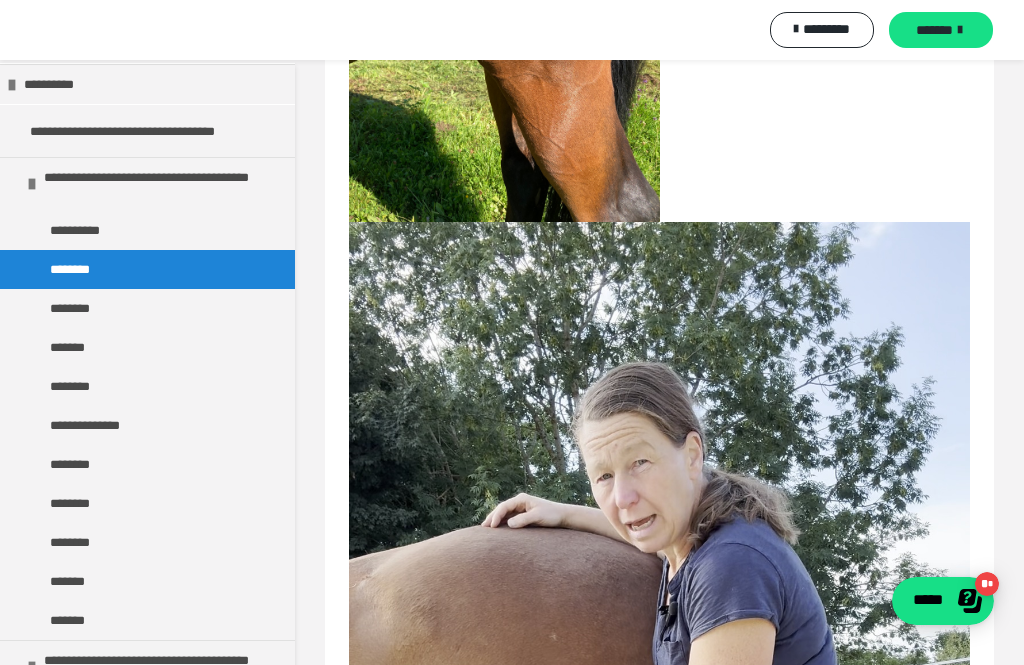 click on "*******" at bounding box center [941, 30] 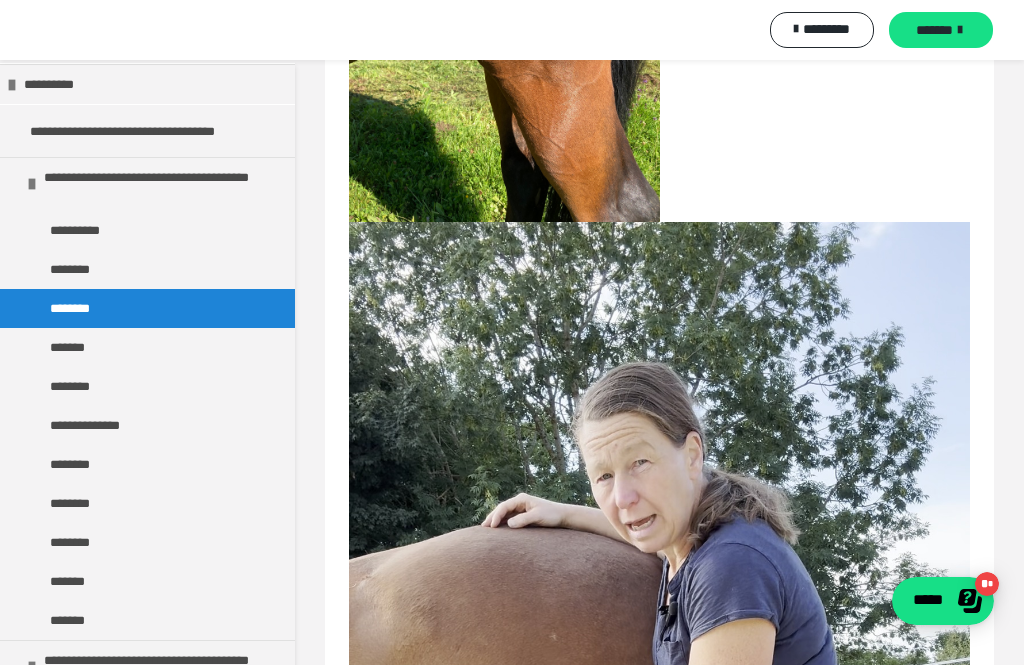 click on "*******" at bounding box center (934, 30) 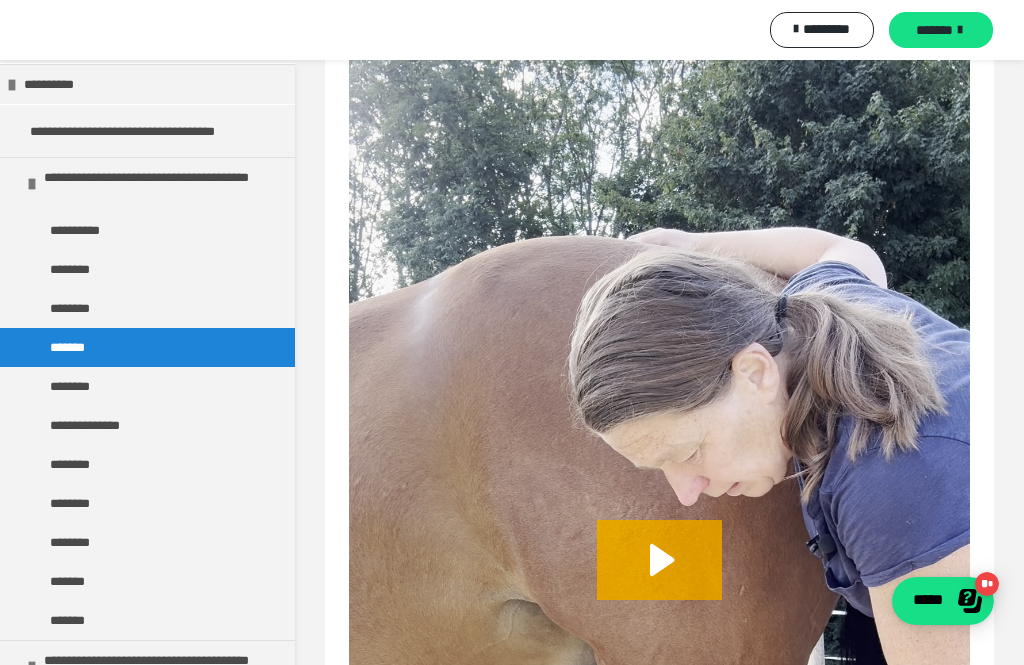 click on "**********" at bounding box center [97, 425] 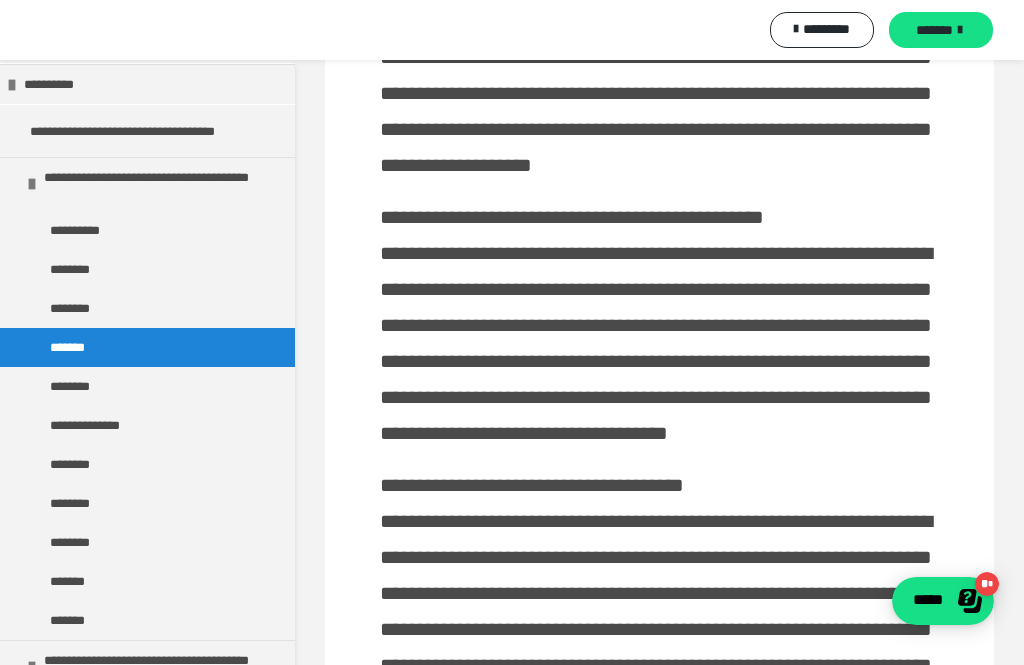 scroll, scrollTop: 0, scrollLeft: 0, axis: both 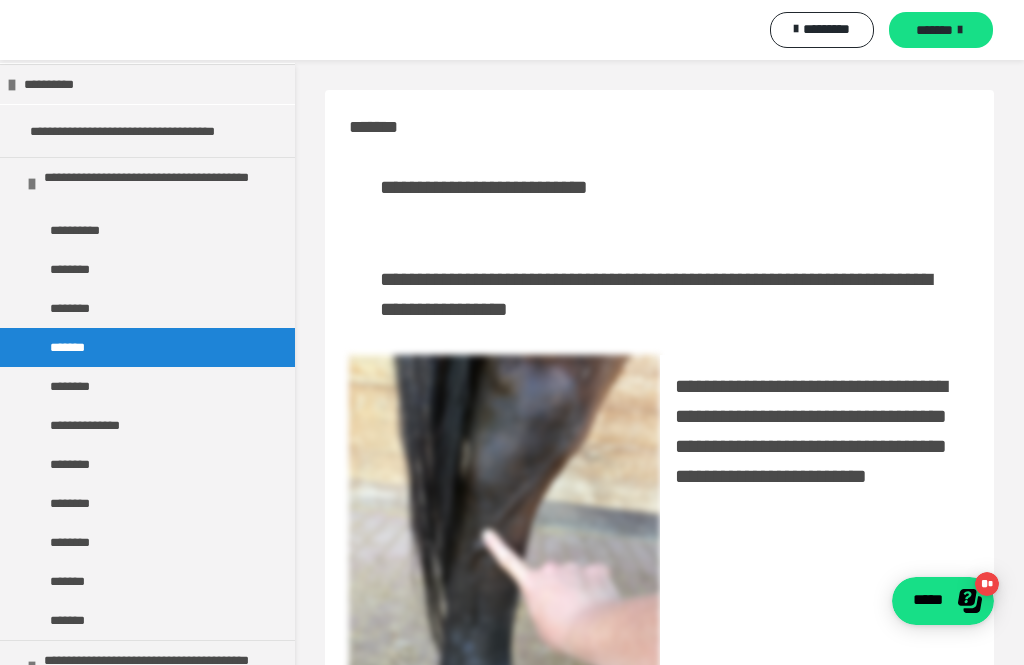 click on "********" at bounding box center [82, 308] 